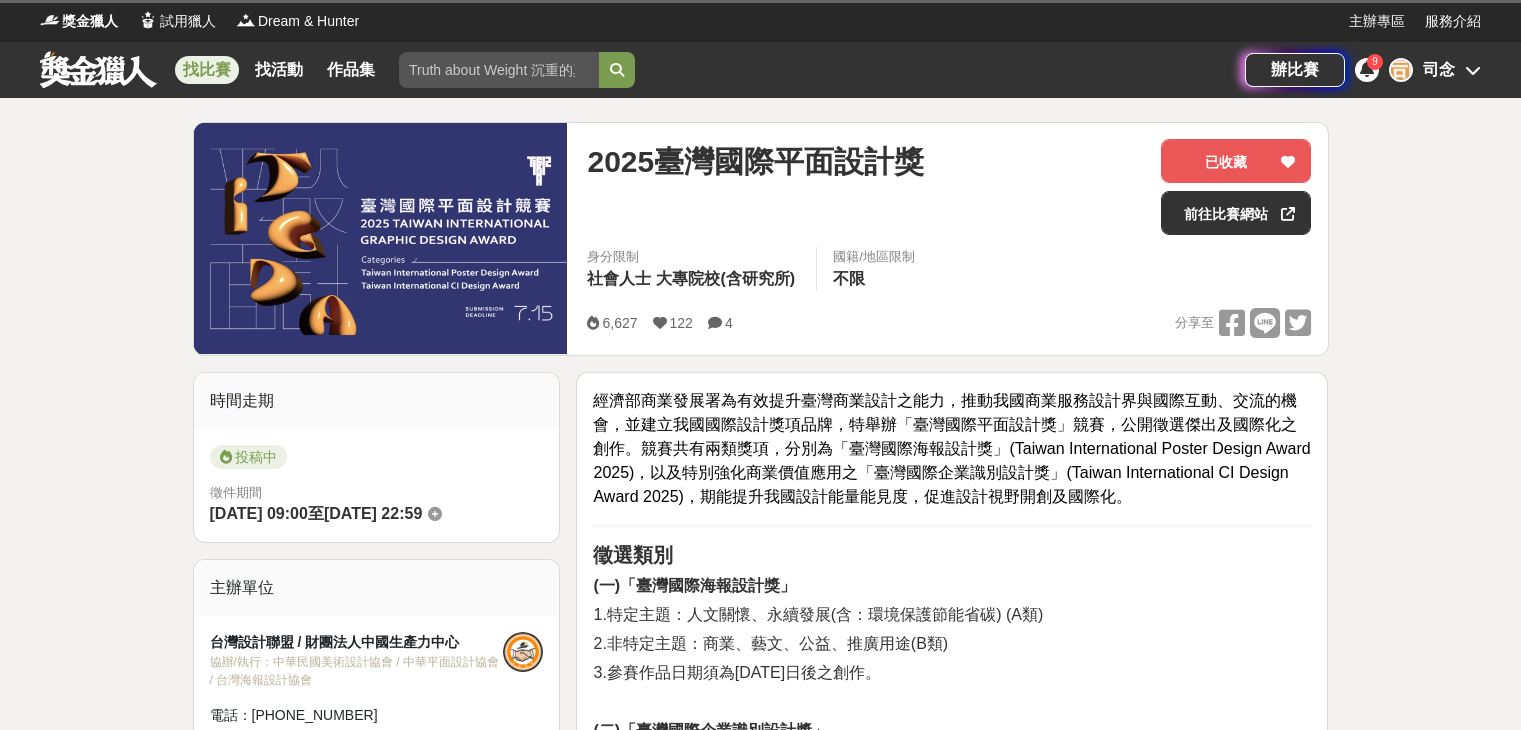 scroll, scrollTop: 0, scrollLeft: 0, axis: both 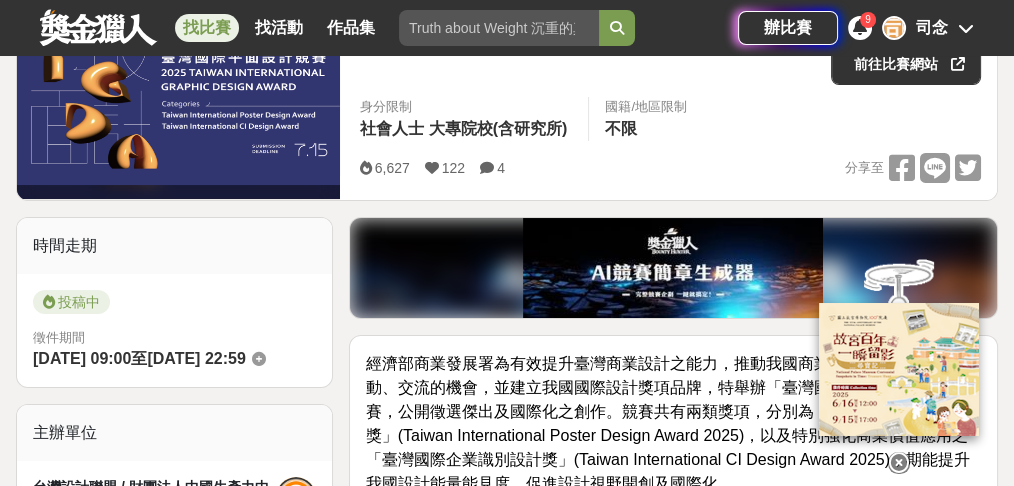 click at bounding box center [899, 463] 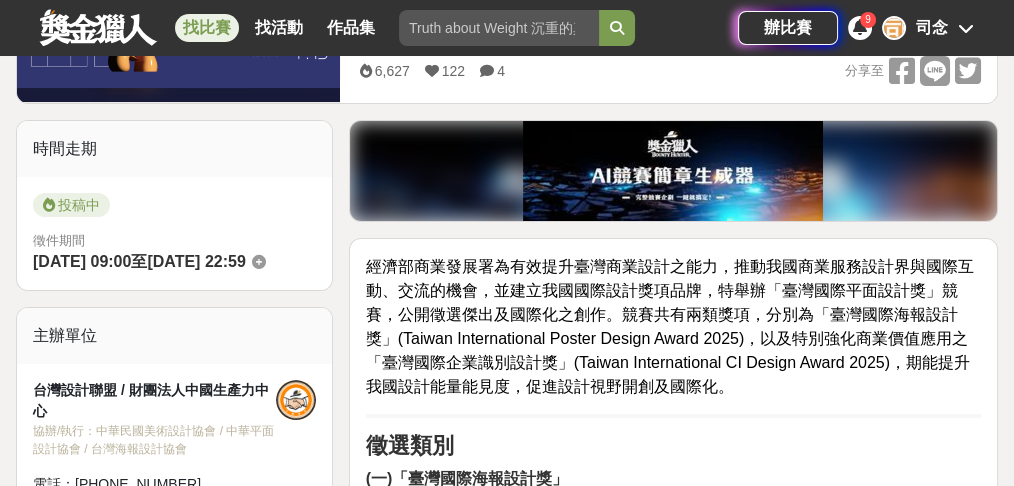 scroll, scrollTop: 266, scrollLeft: 0, axis: vertical 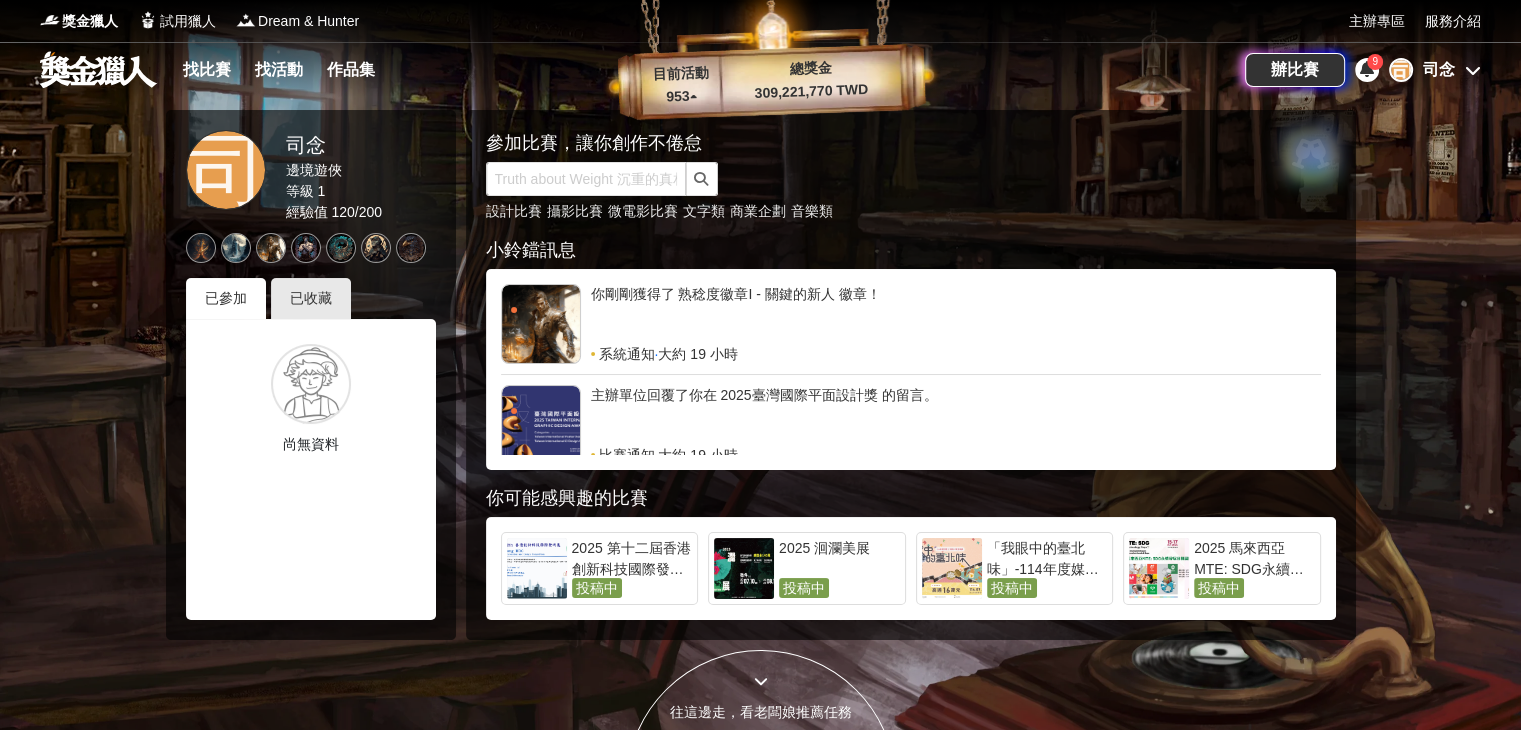 click on "辦比賽 9 司 司念" at bounding box center [1363, 70] 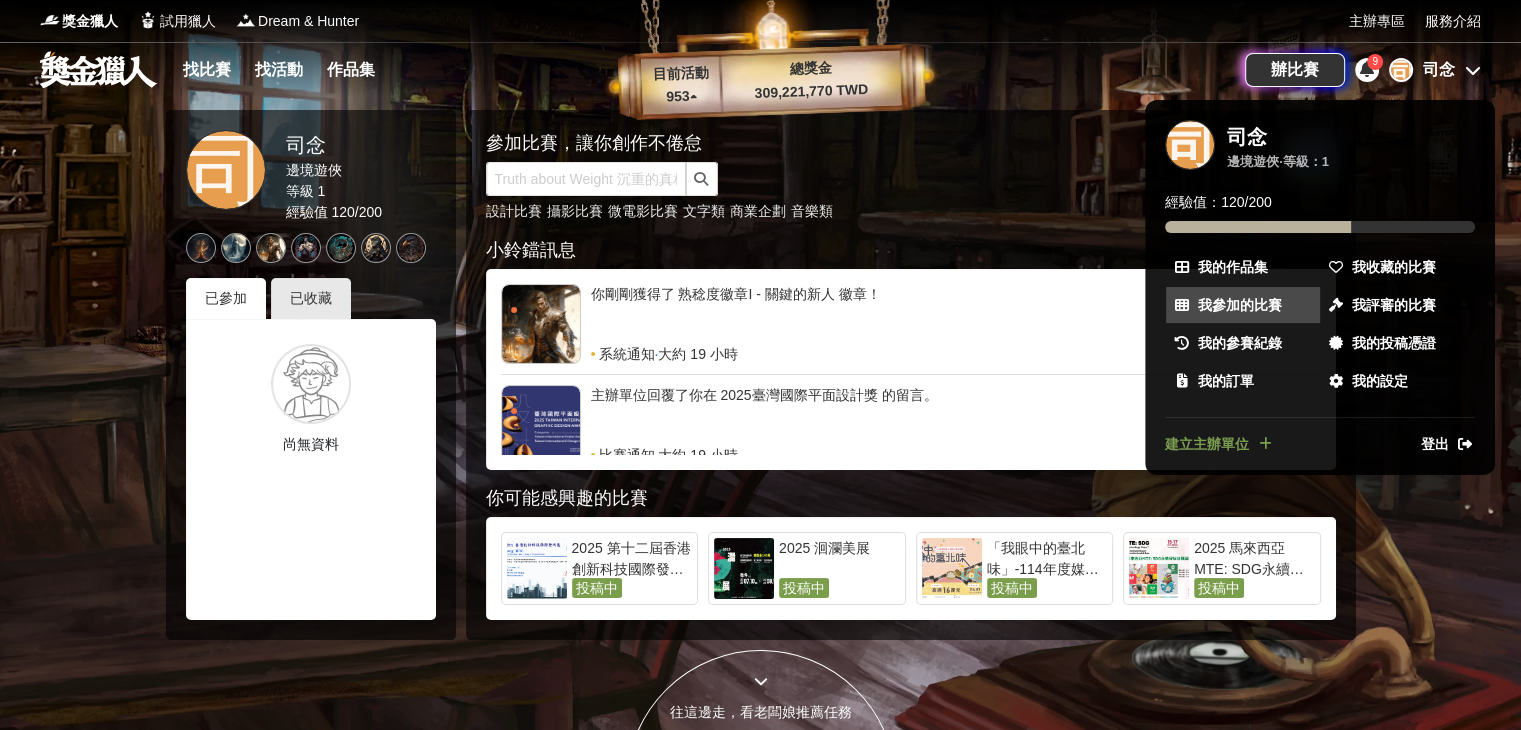 click on "我參加的比賽" at bounding box center (1240, 305) 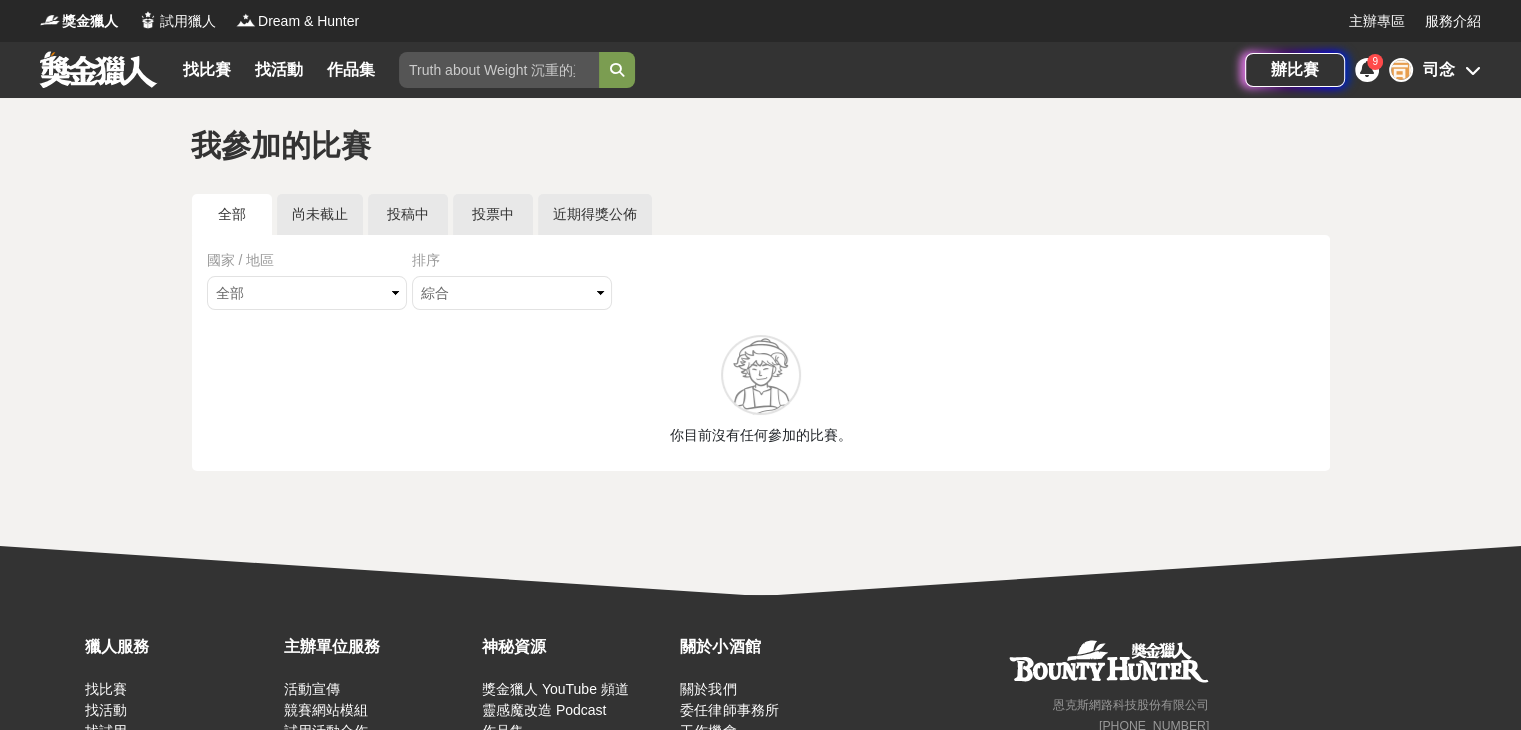 click on "司念" at bounding box center (1439, 70) 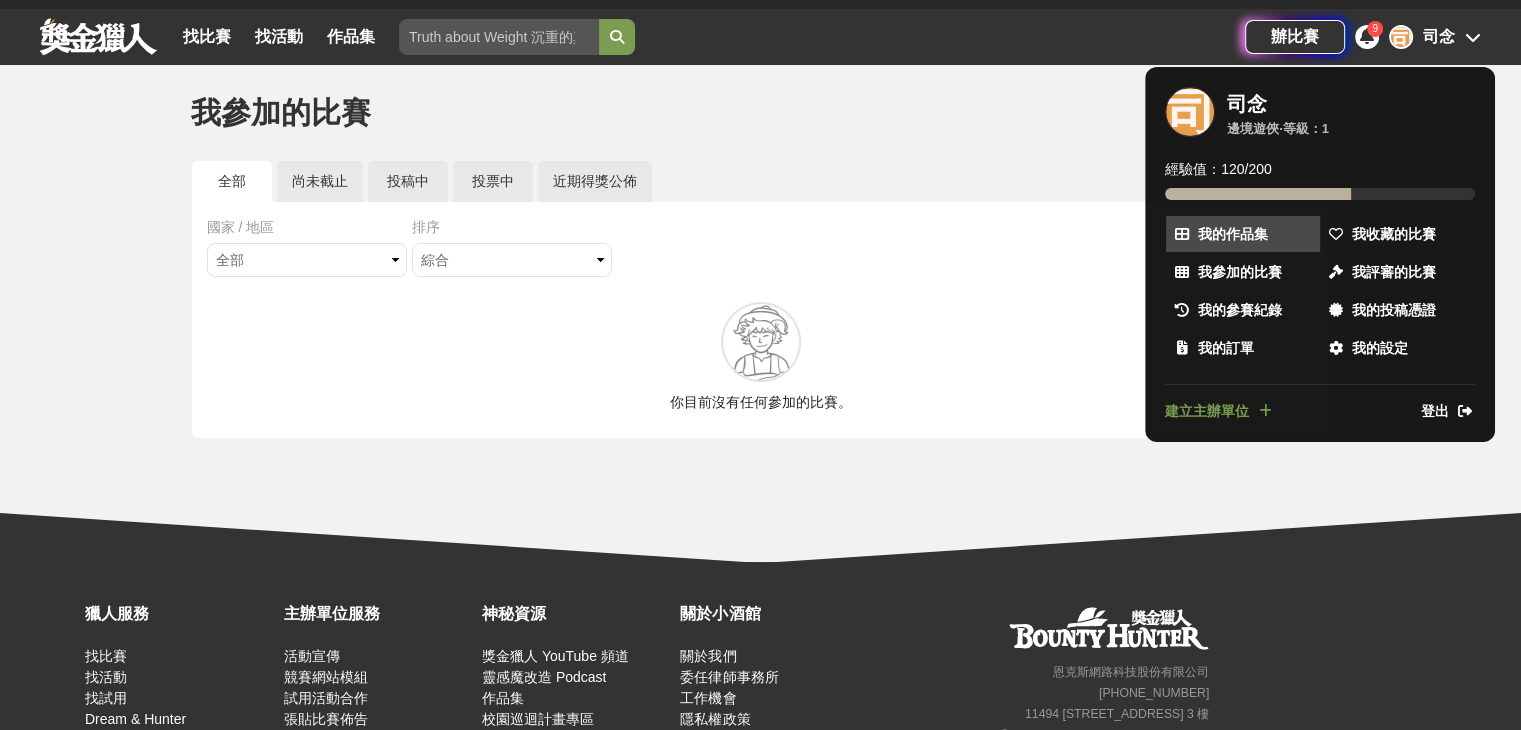 scroll, scrollTop: 0, scrollLeft: 0, axis: both 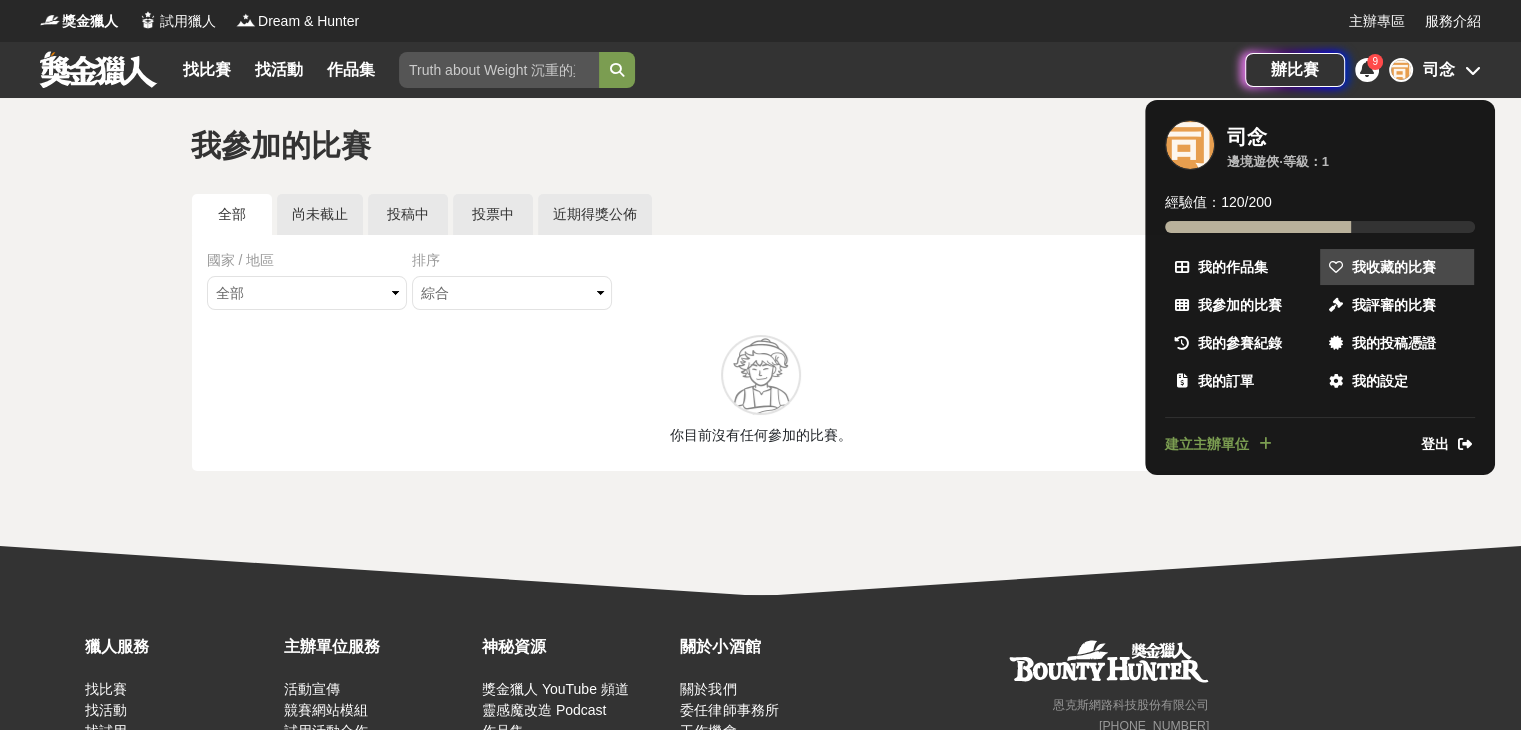 click on "我收藏的比賽" at bounding box center (1394, 267) 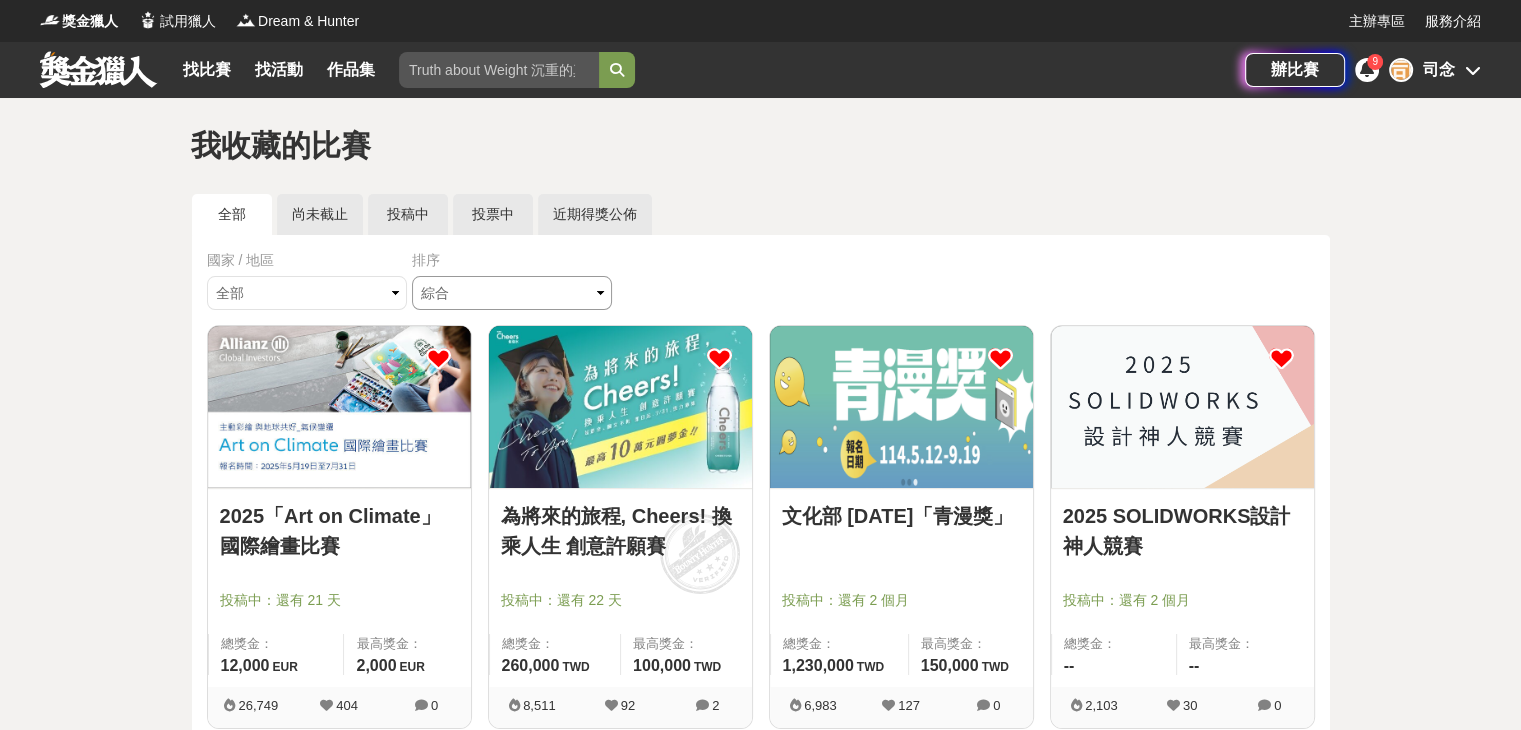 click on "綜合 熱門 獎金 截止 最新" at bounding box center [512, 293] 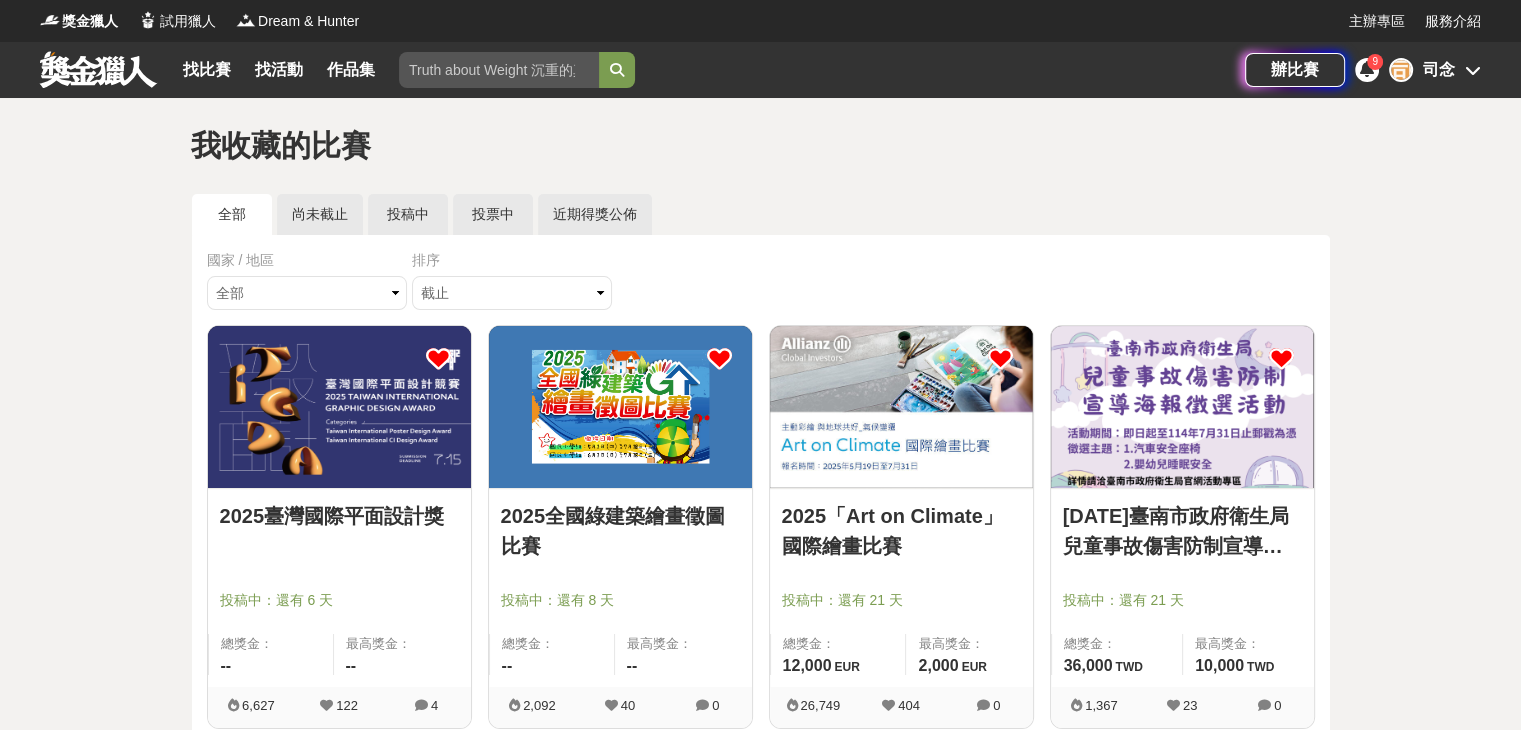 scroll, scrollTop: 200, scrollLeft: 0, axis: vertical 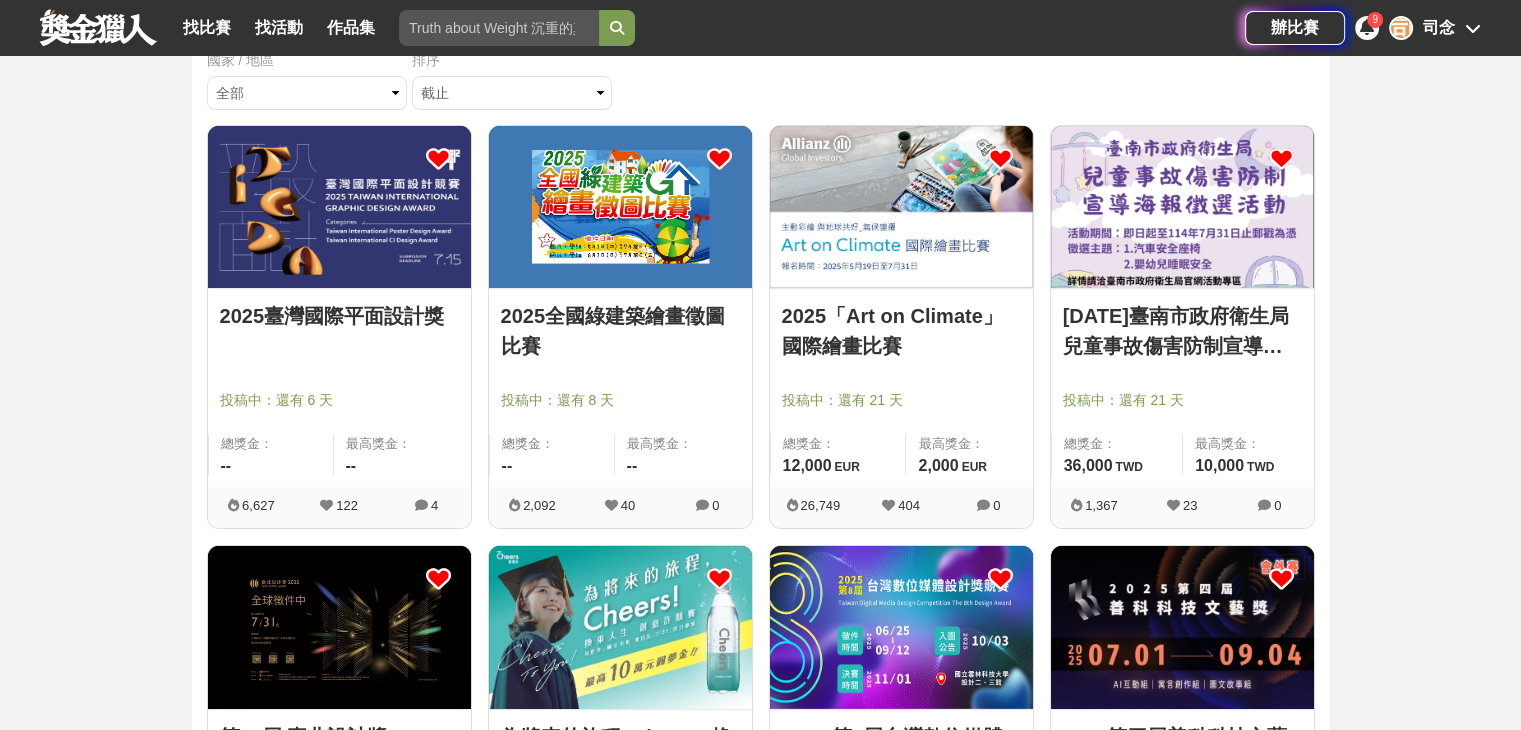click on "2025全國綠建築繪畫徵圖比賽" at bounding box center (620, 331) 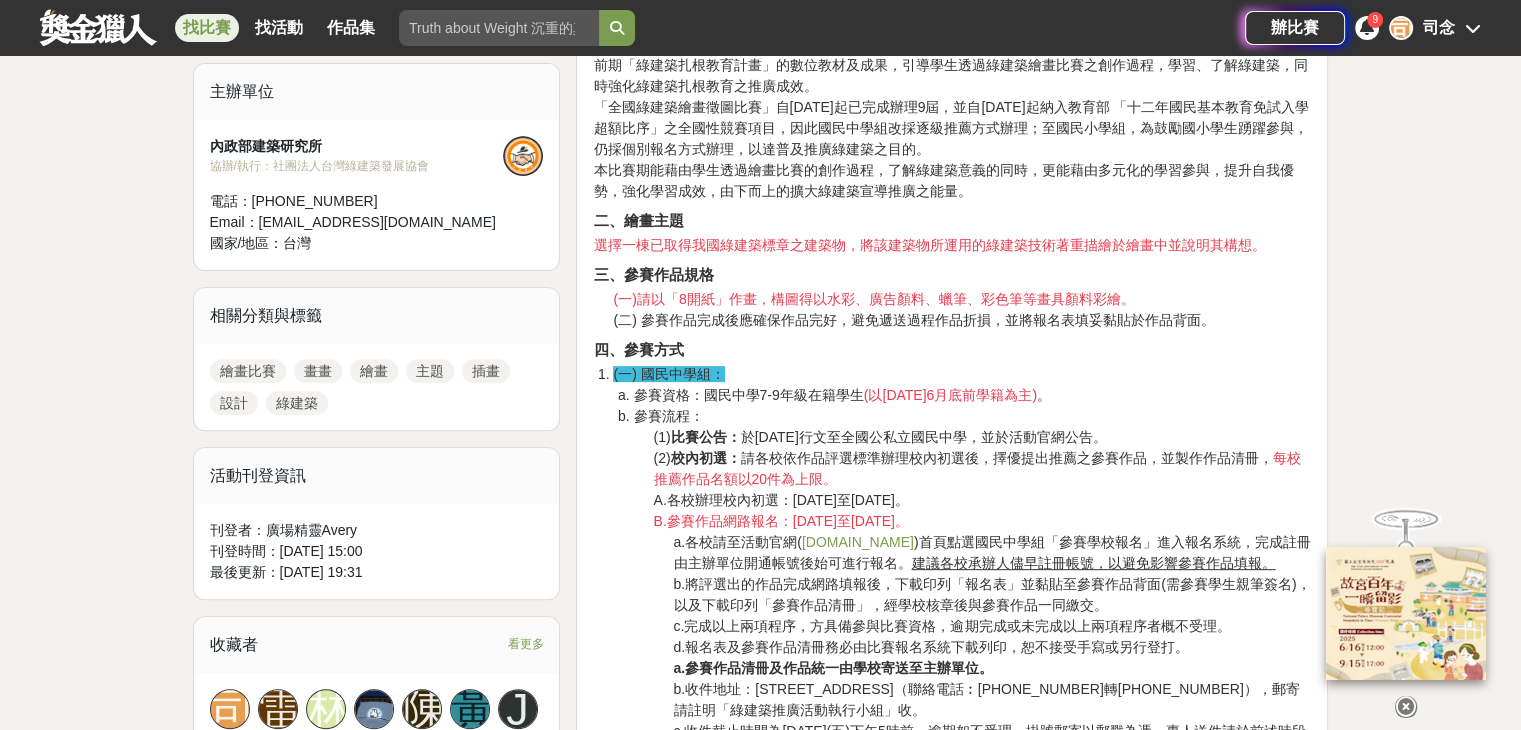 scroll, scrollTop: 700, scrollLeft: 0, axis: vertical 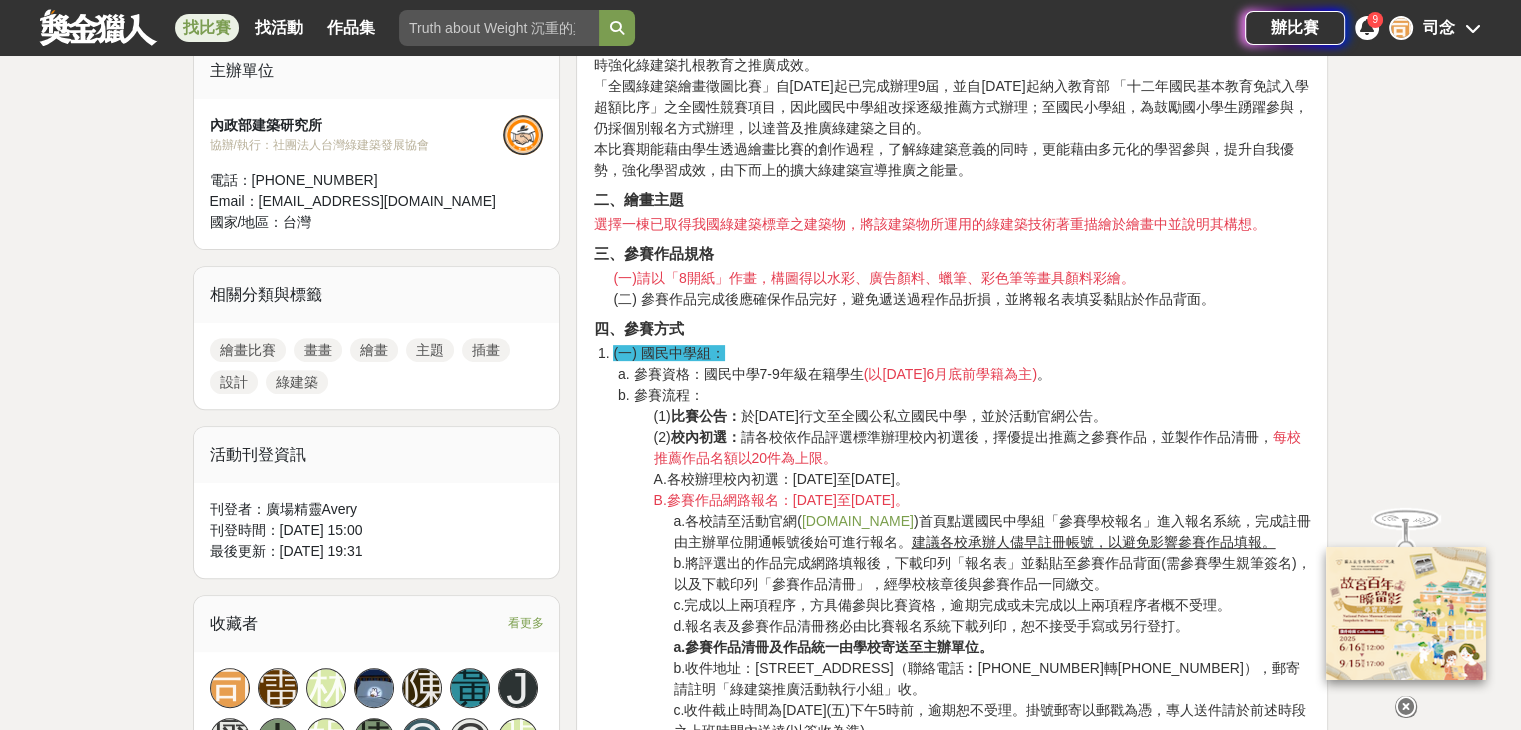 click on "參賽流程： (1)  比賽公告： 於114年4月行文至全國公私立國民中學，並於活動官網公告。 (2)  校內初選： 請各校依作品評選標準辦理校內初選後，擇優提出推薦之參賽作品，並製作作品清冊， 每校推薦作品名額以20件為上限。 A.各校辦理校內初選：114年5月1日至5月31日。 B.參賽作品網路報名：114年6月1日至7月18日。 a.各校請至活動官網( www.taiwangbc-painting.com.tw )首頁點選國民中學組「參賽學校報名」進入報名系統，完成註冊由主辦單位開通帳號後始可進行報名。 建議各校承辦人儘早註冊帳號，以避免影響參賽作品填報。 b.將評選出的作品完成網路填報後，下載印列「報名表」並黏貼至參賽作品背面(需參賽學生親筆簽名)，以及下載印列「參賽作品清冊」，經學校核章後與參賽作品一同繳交。 a.參賽作品清冊及作品統一由學校寄送至主辦單位。 (3) 分區複選：" at bounding box center [972, 605] 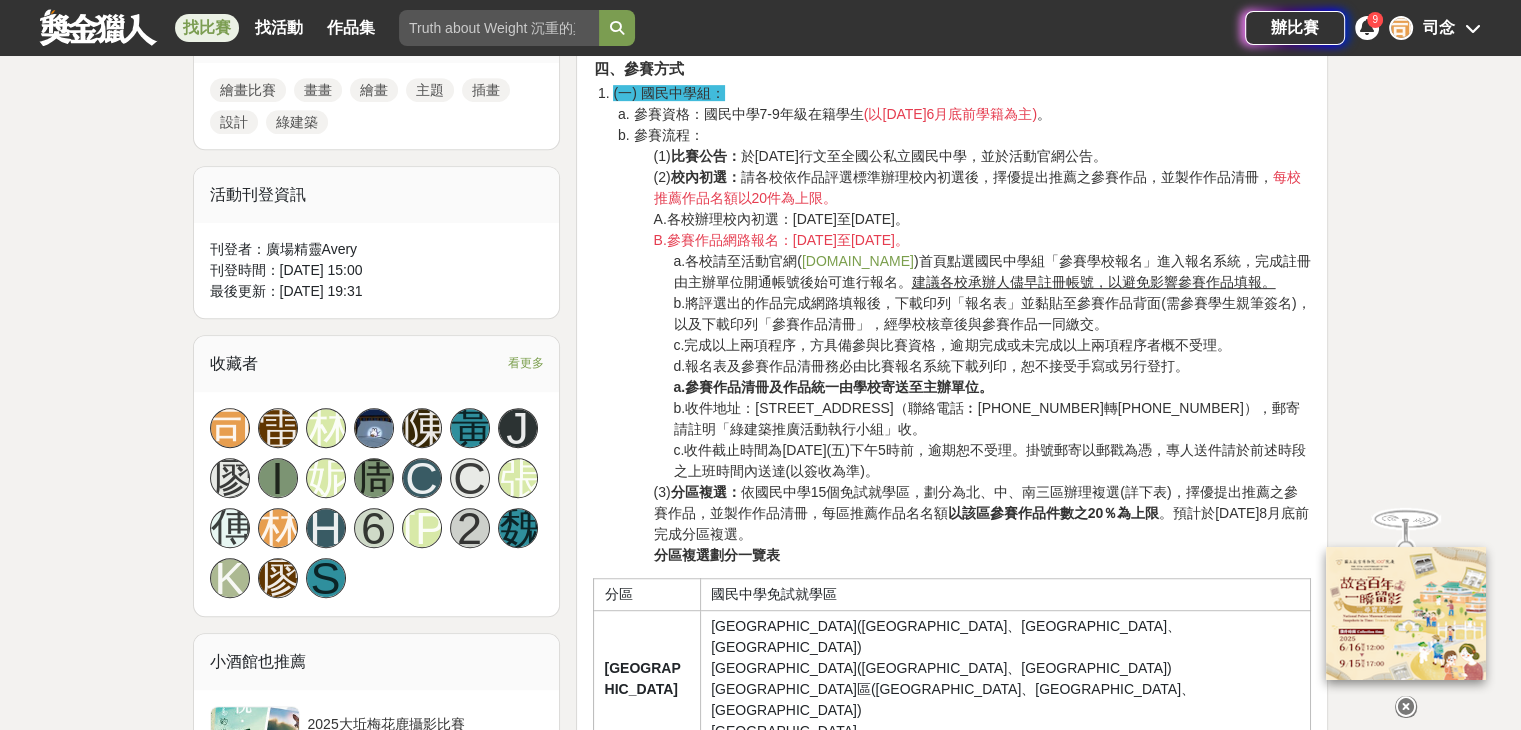scroll, scrollTop: 700, scrollLeft: 0, axis: vertical 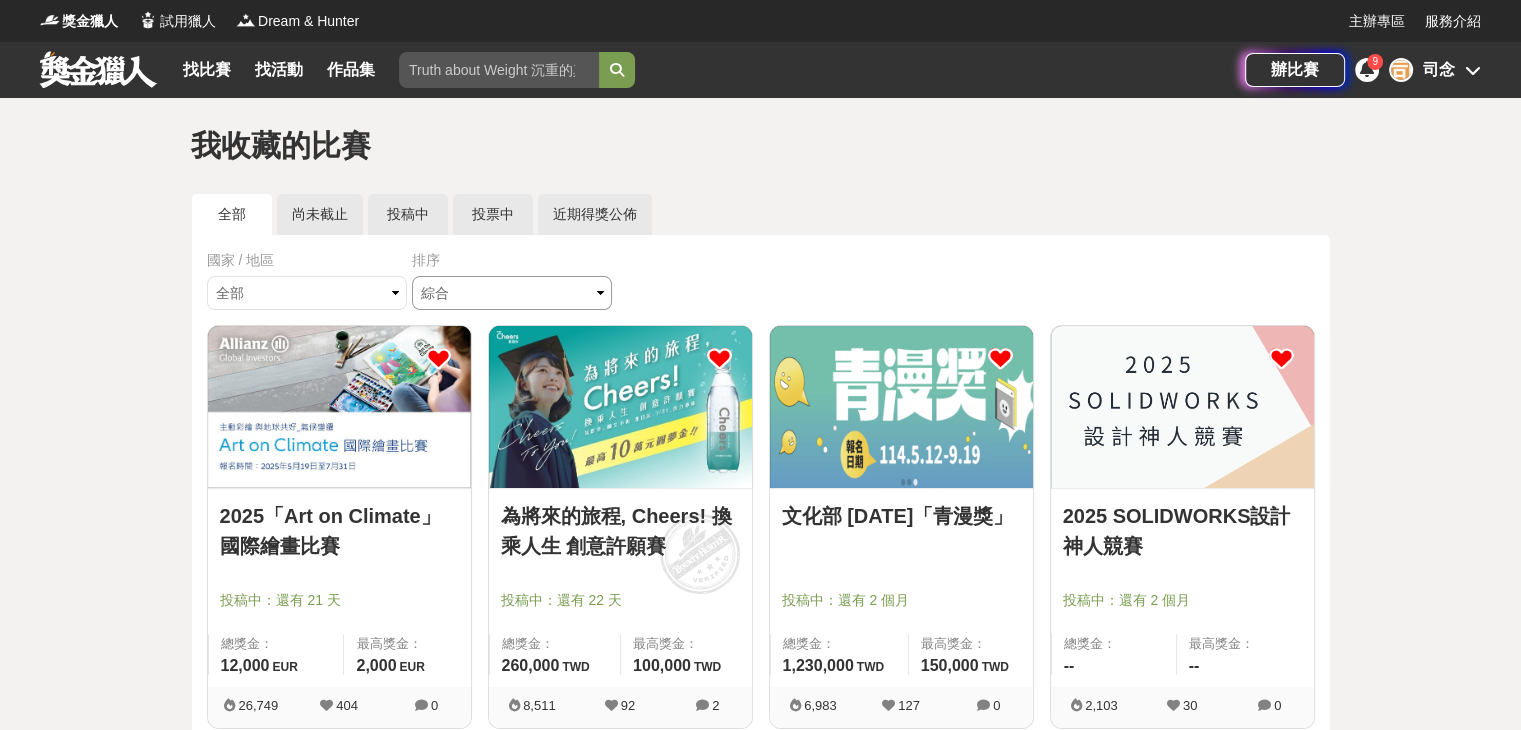 click on "綜合 熱門 獎金 截止 最新" at bounding box center [512, 293] 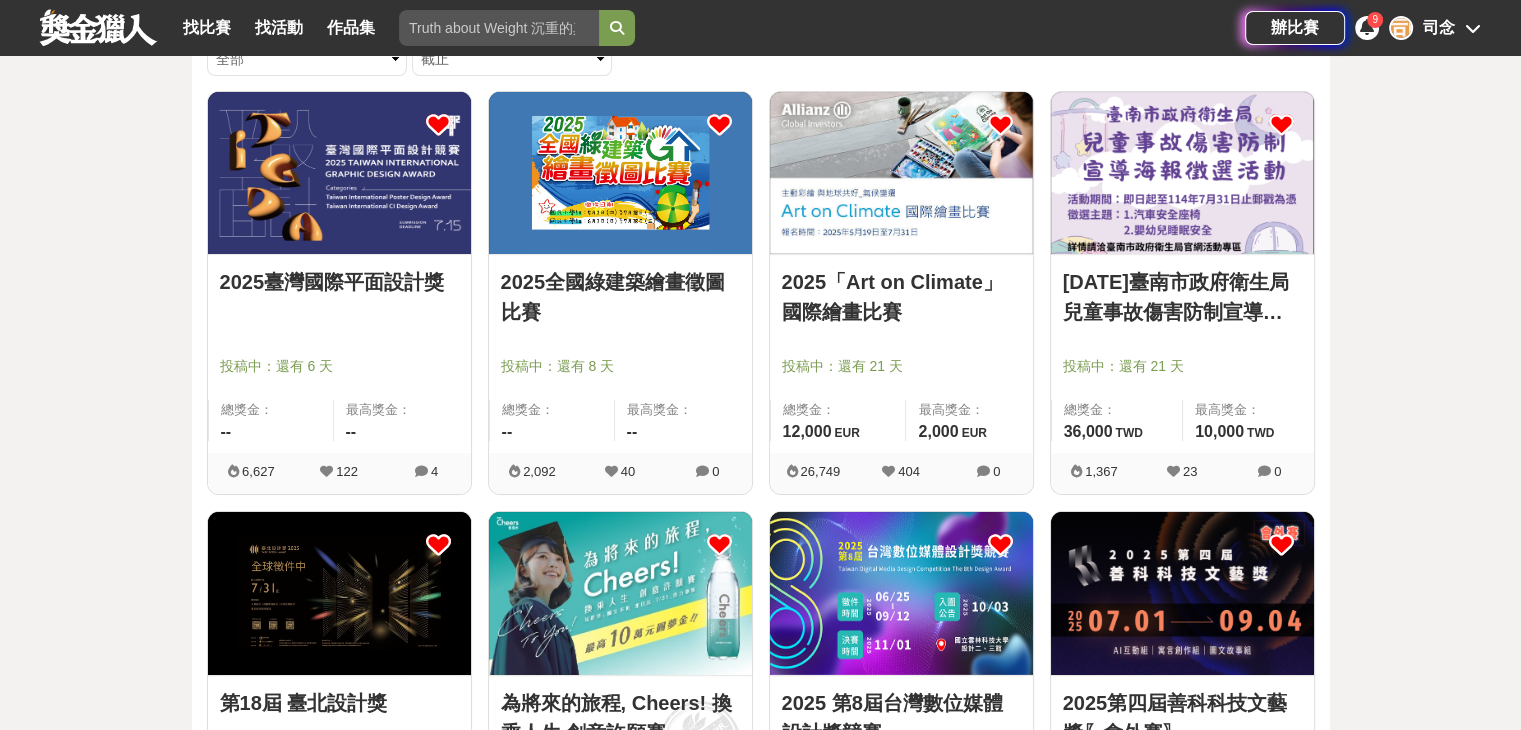 scroll, scrollTop: 200, scrollLeft: 0, axis: vertical 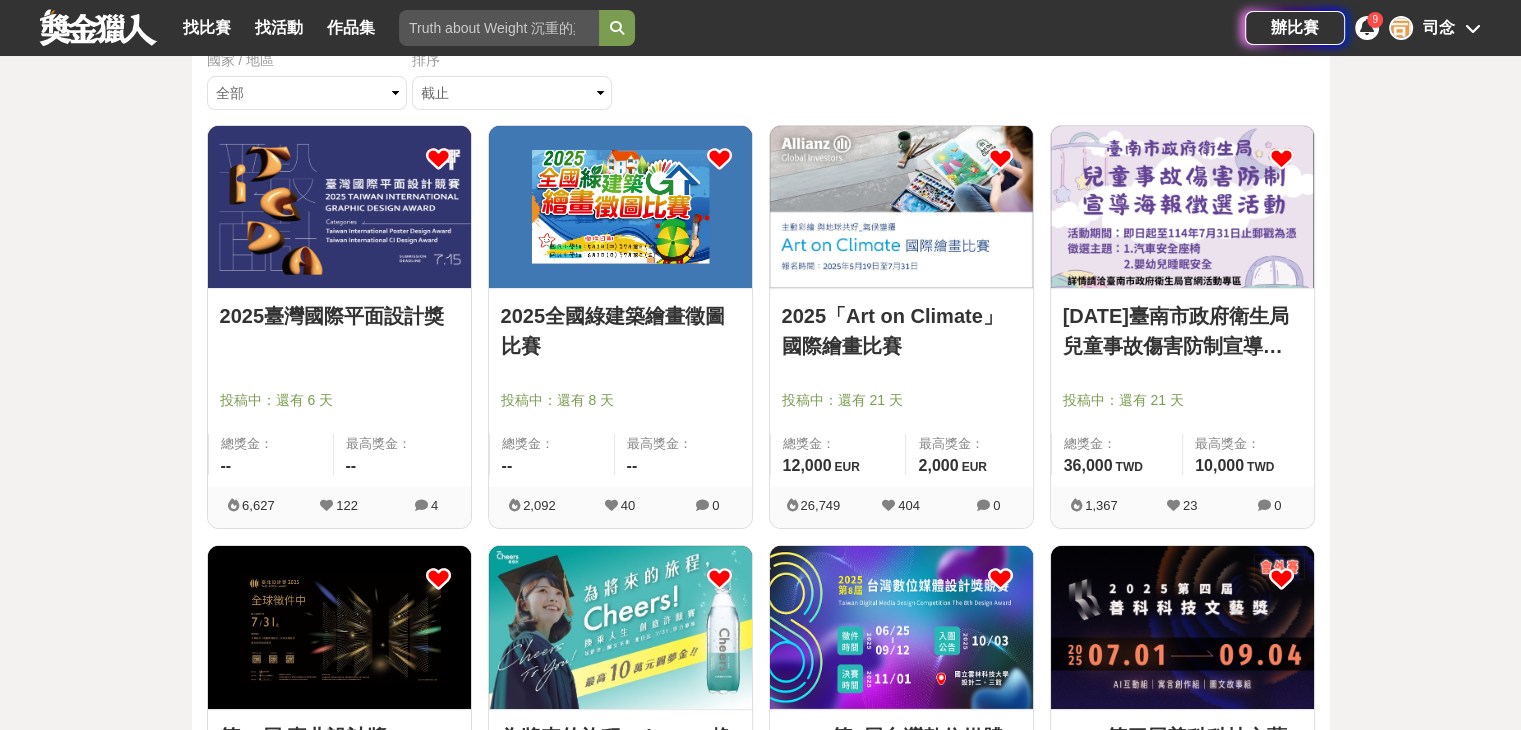 click at bounding box center [719, 158] 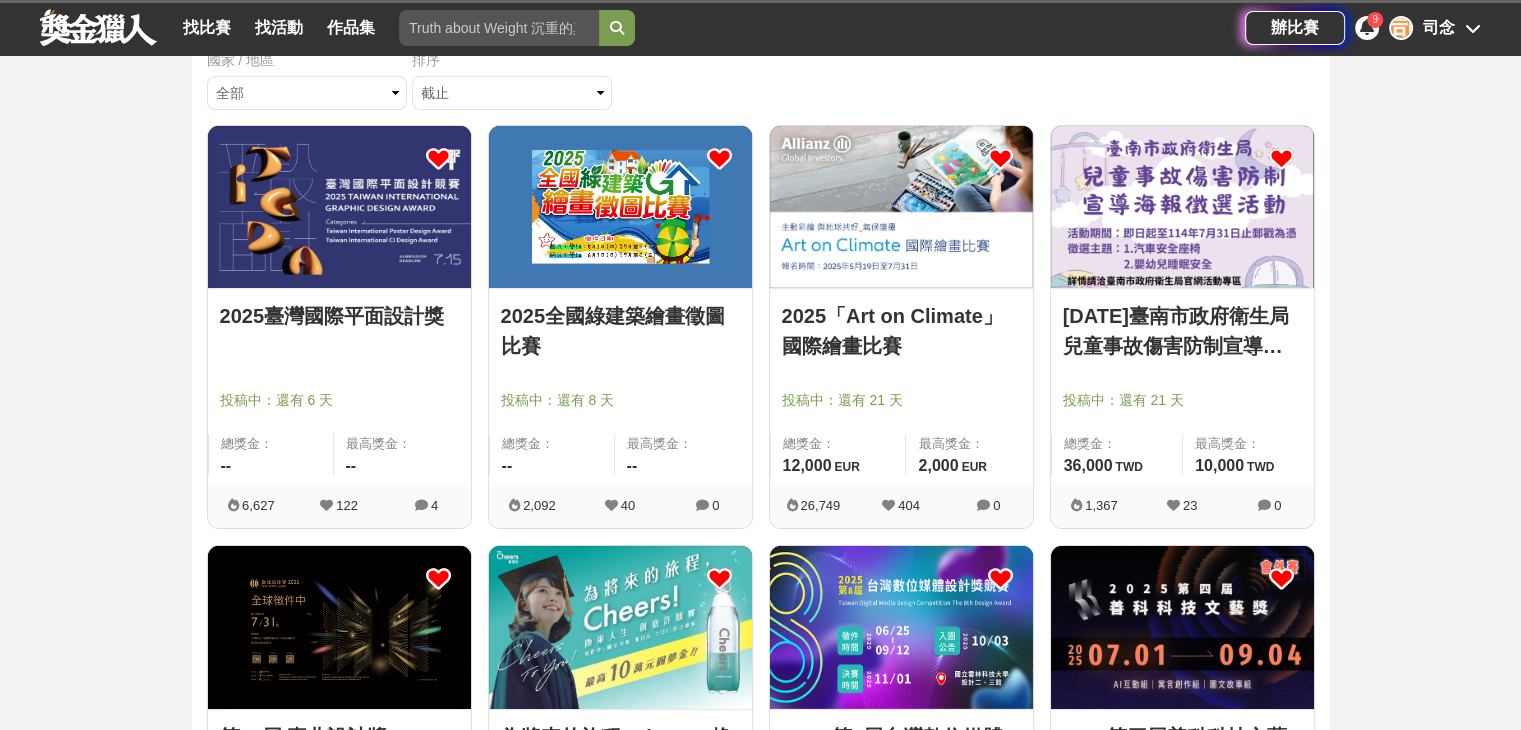 click at bounding box center (719, 158) 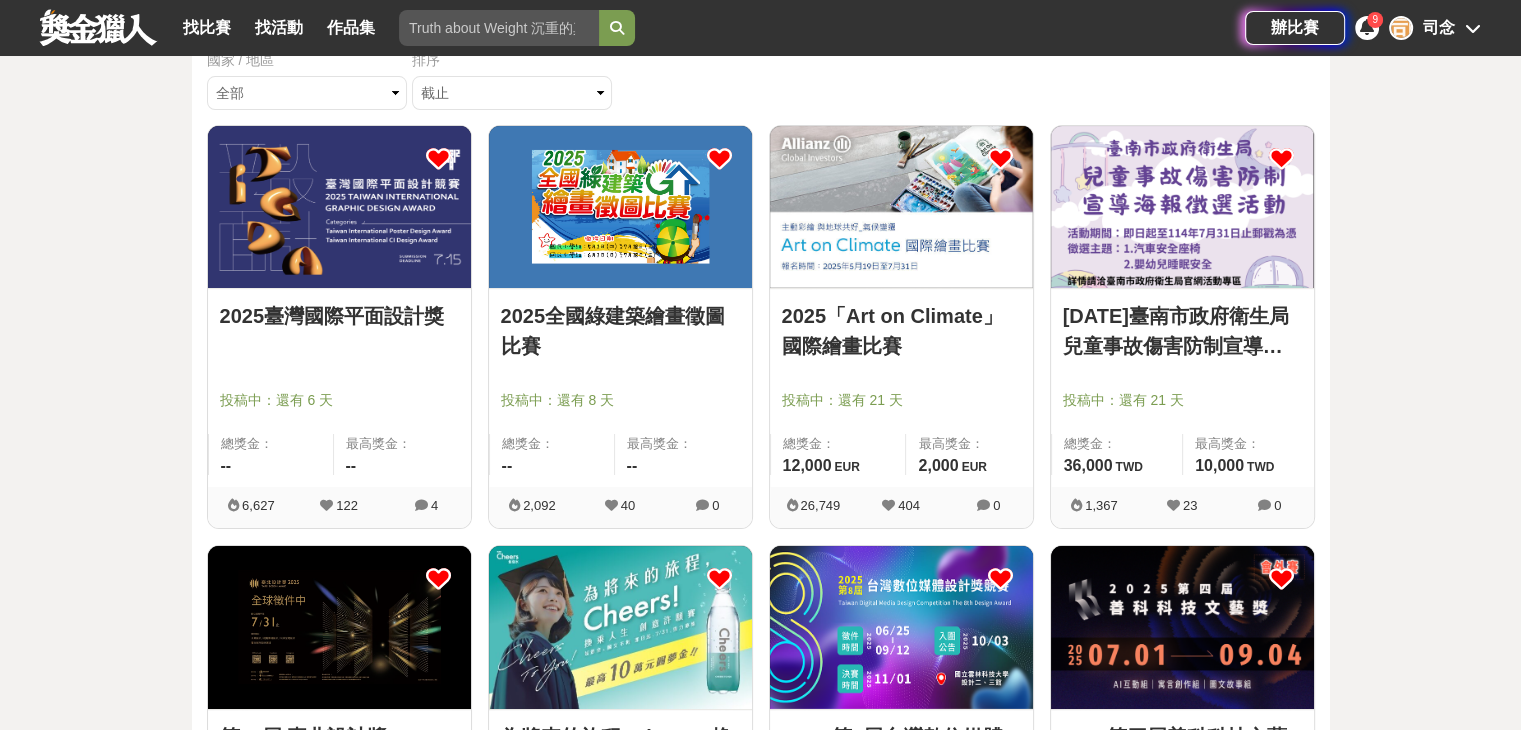 click at bounding box center (719, 158) 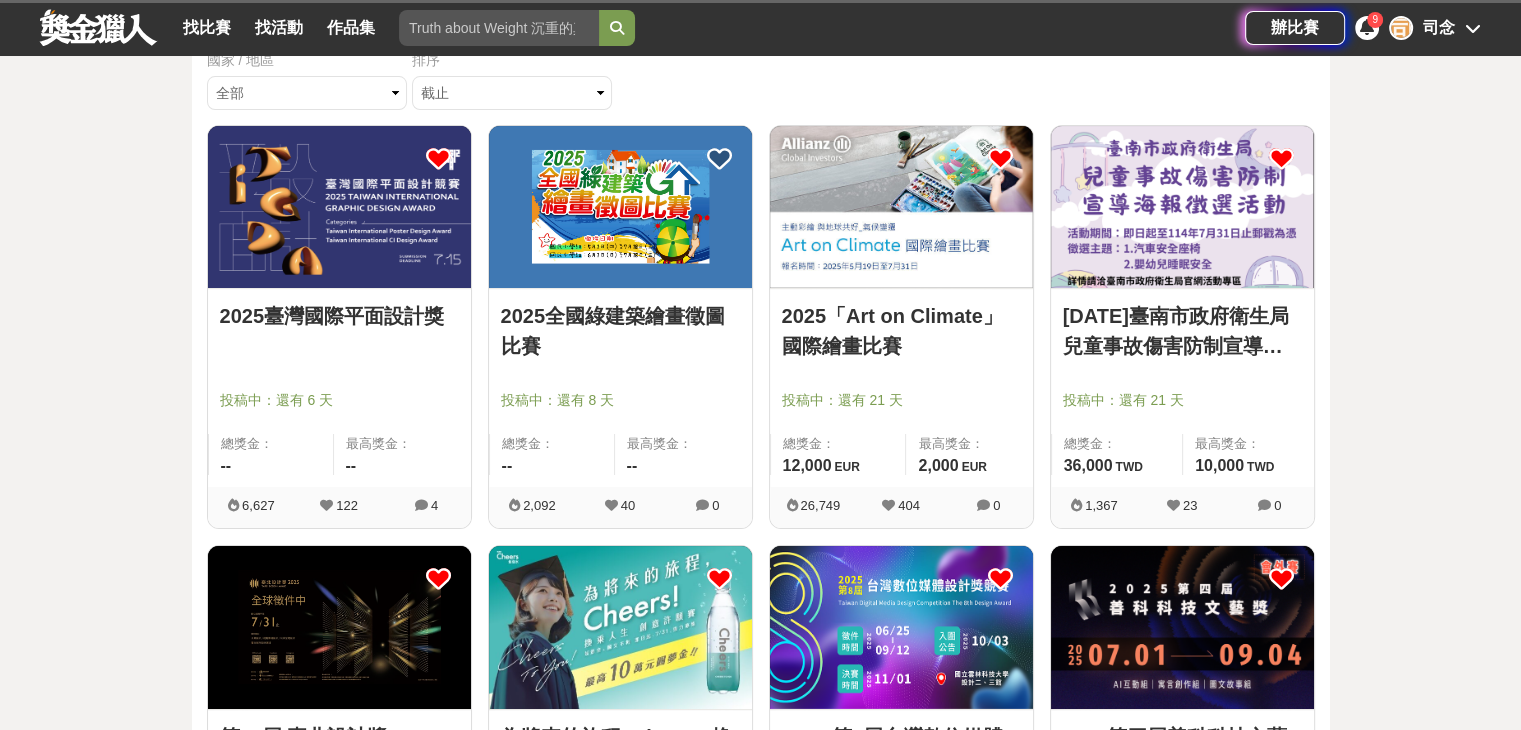 click at bounding box center (611, 505) 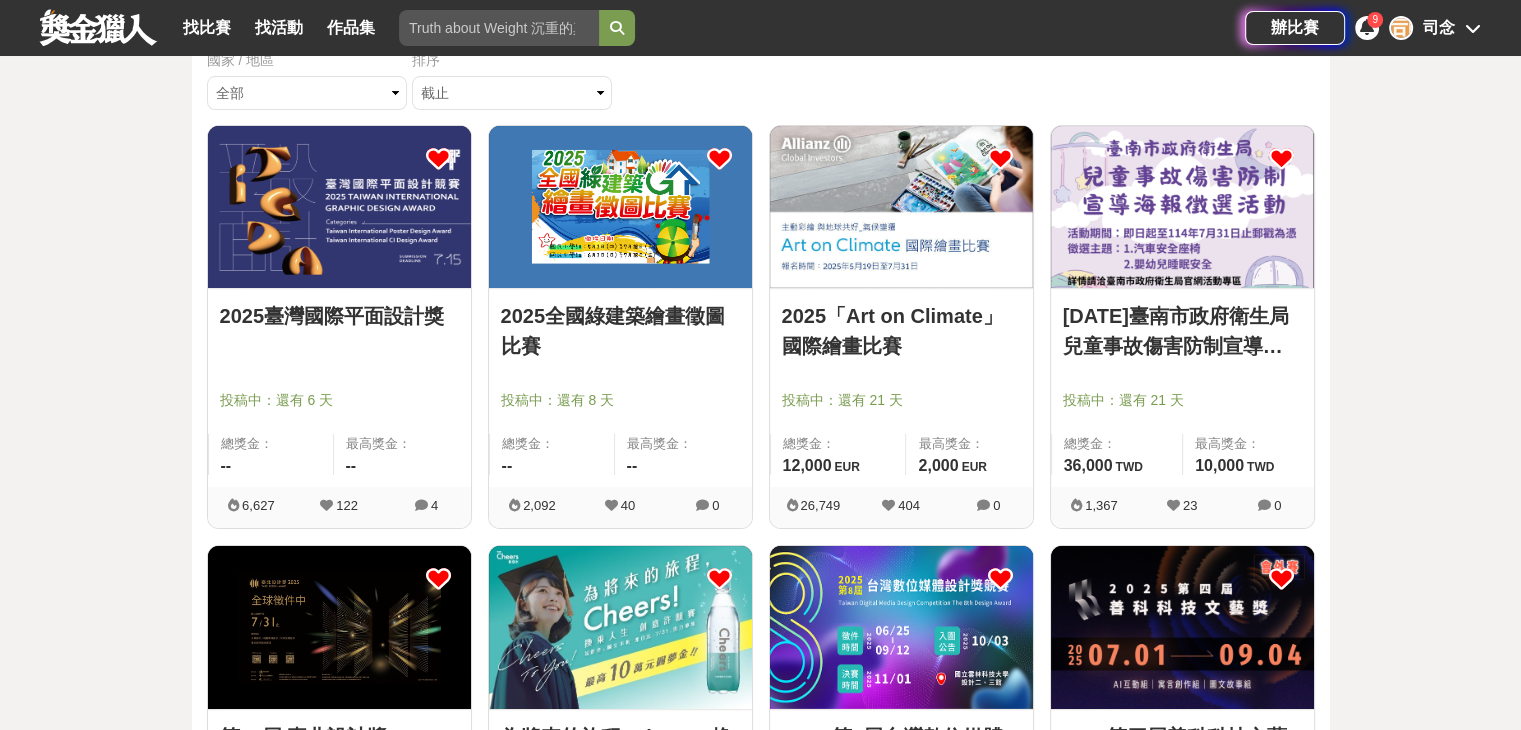 click at bounding box center (719, 158) 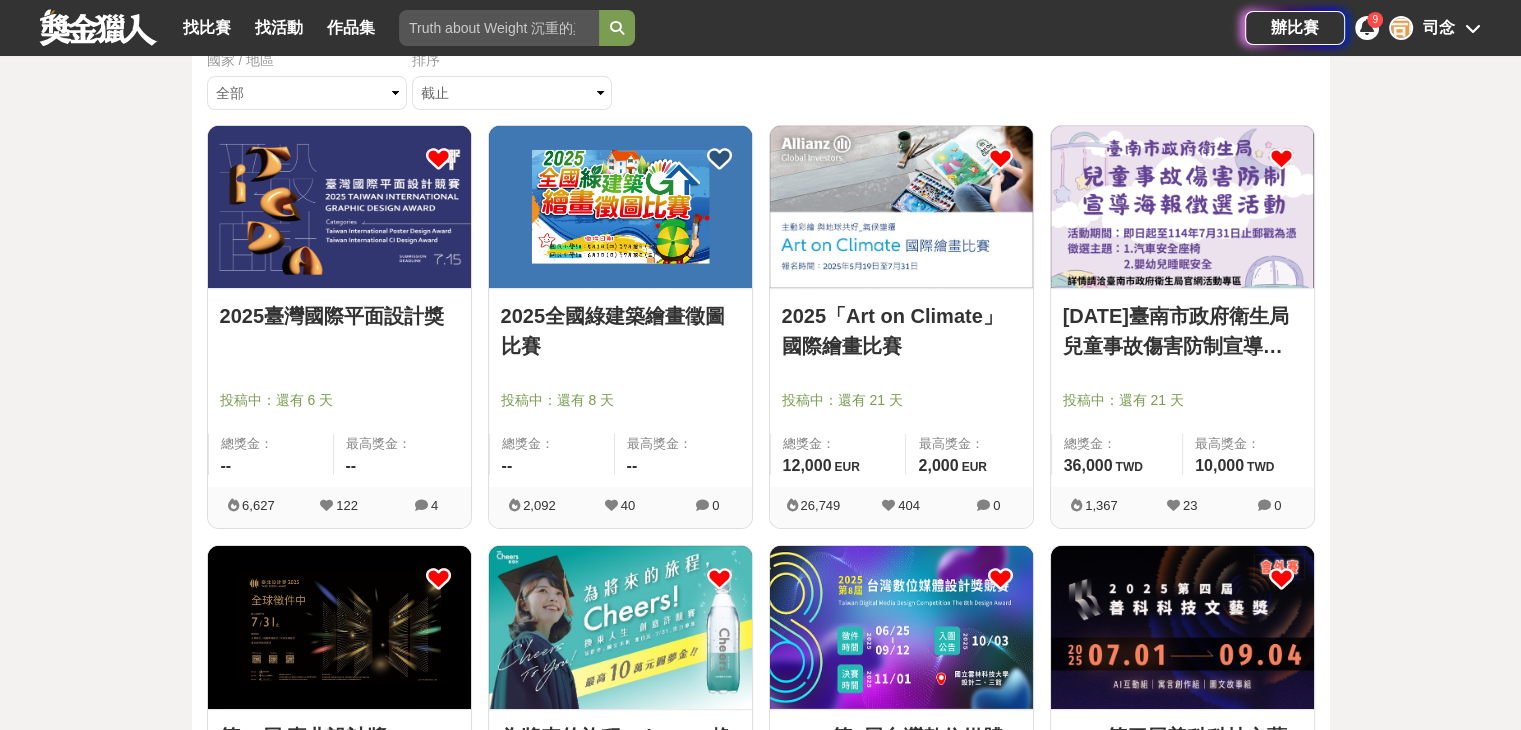 click on "2025「Art on Climate」國際繪畫比賽" at bounding box center (901, 331) 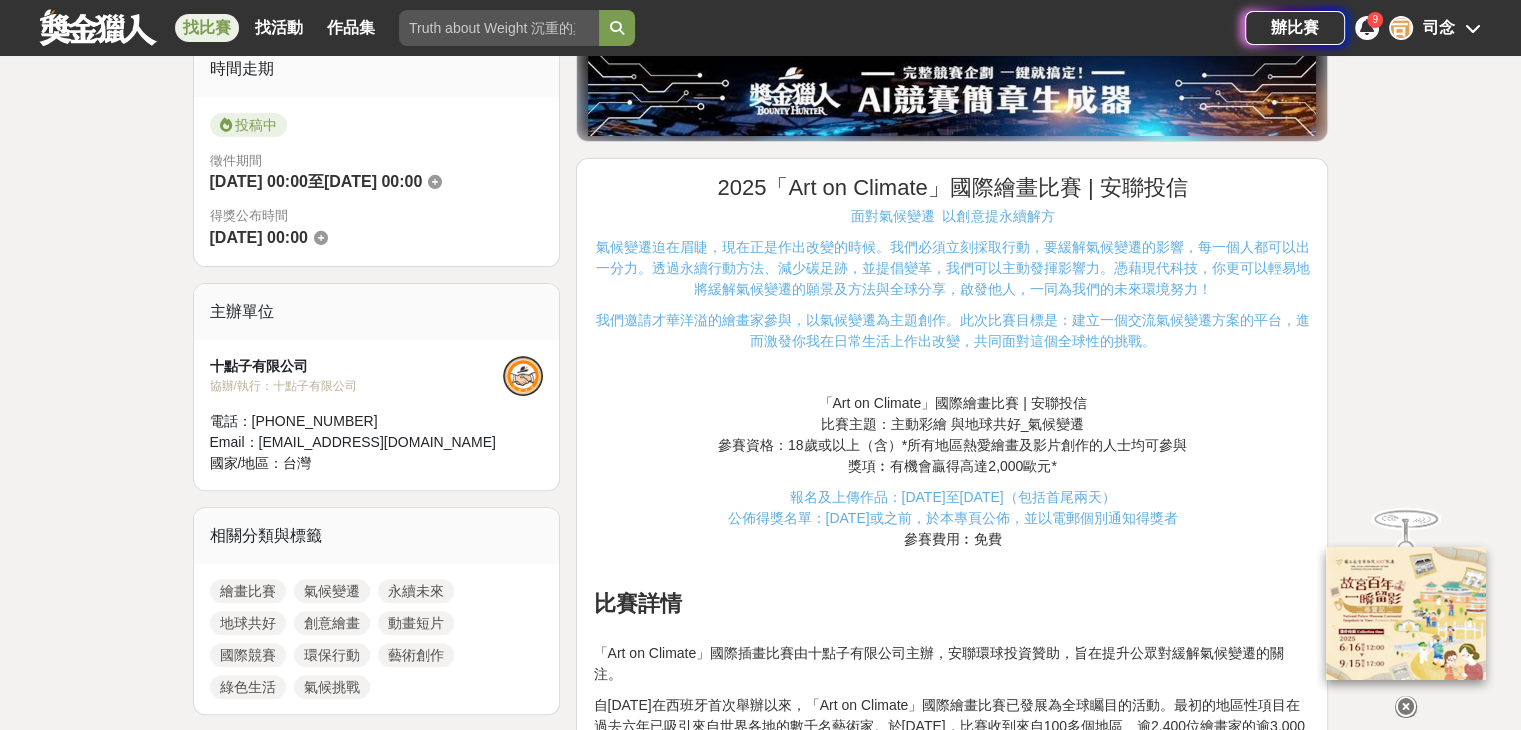 scroll, scrollTop: 600, scrollLeft: 0, axis: vertical 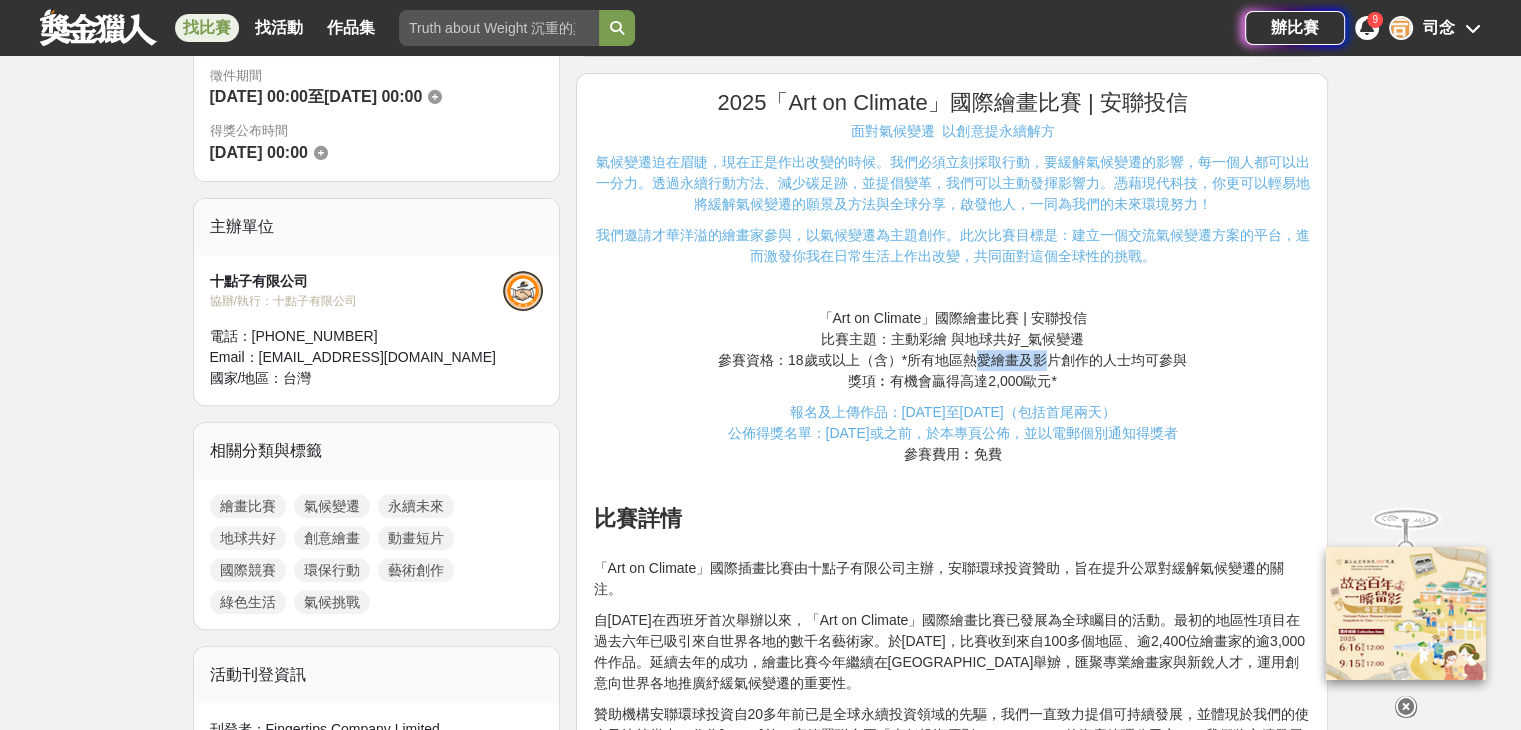 drag, startPoint x: 982, startPoint y: 357, endPoint x: 1044, endPoint y: 356, distance: 62.008064 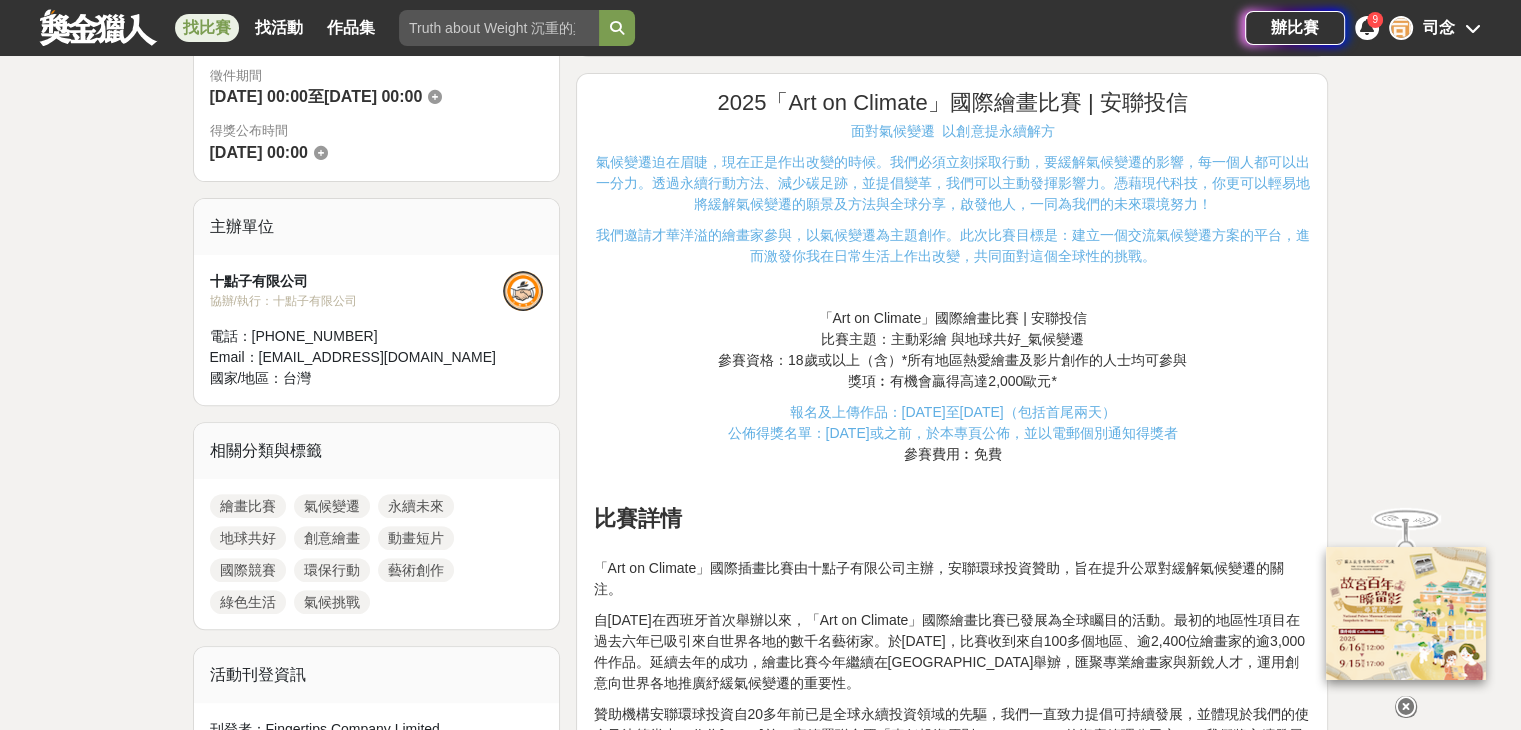 click on "獎項︰有機會贏得高達2,000歐元*" at bounding box center (952, 381) 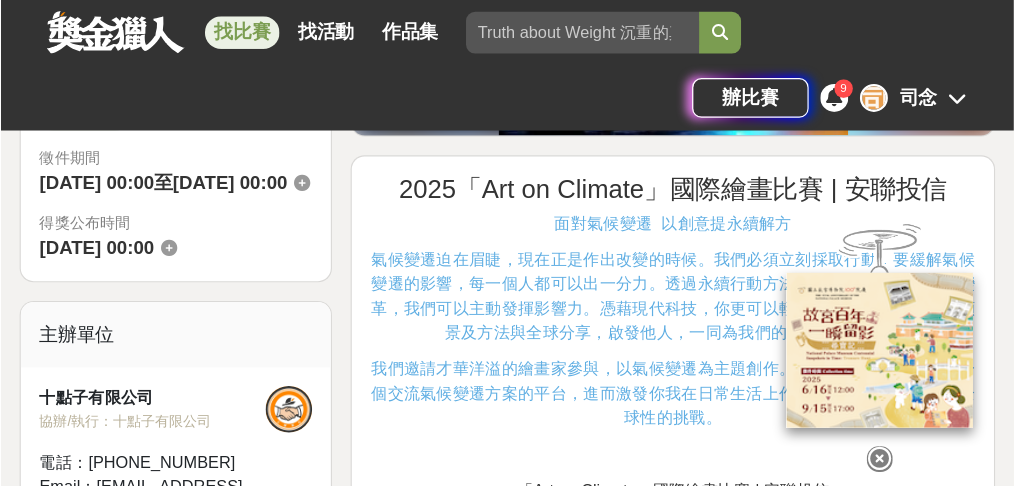 scroll, scrollTop: 600, scrollLeft: 0, axis: vertical 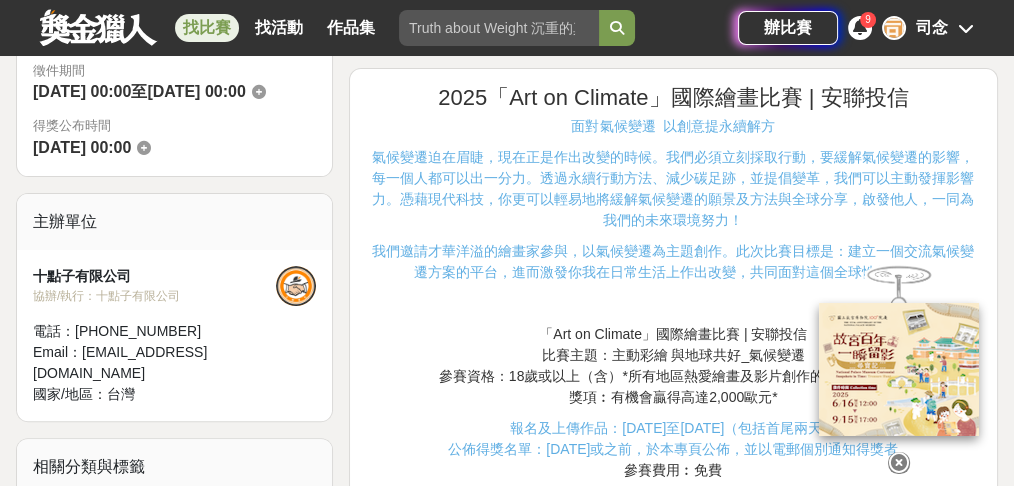 drag, startPoint x: 1520, startPoint y: 1, endPoint x: 627, endPoint y: 212, distance: 917.58923 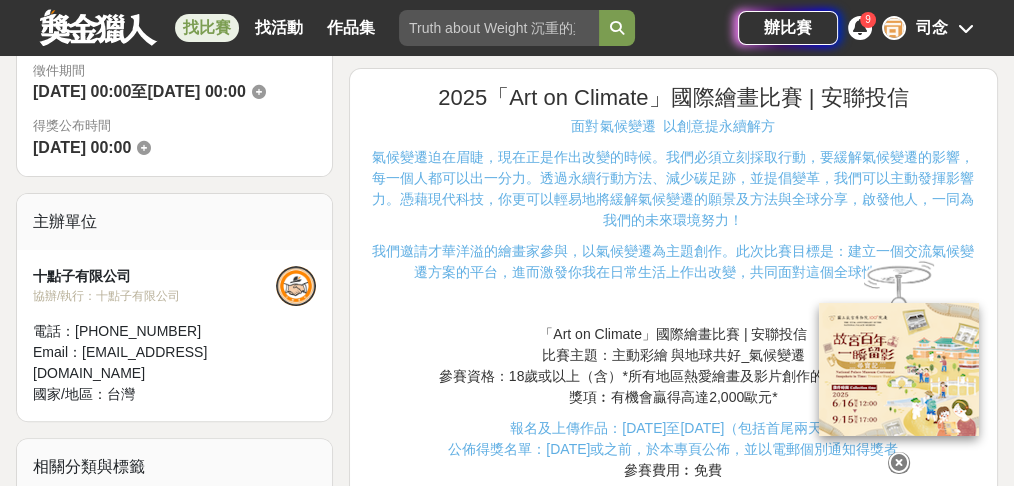 click at bounding box center (899, 463) 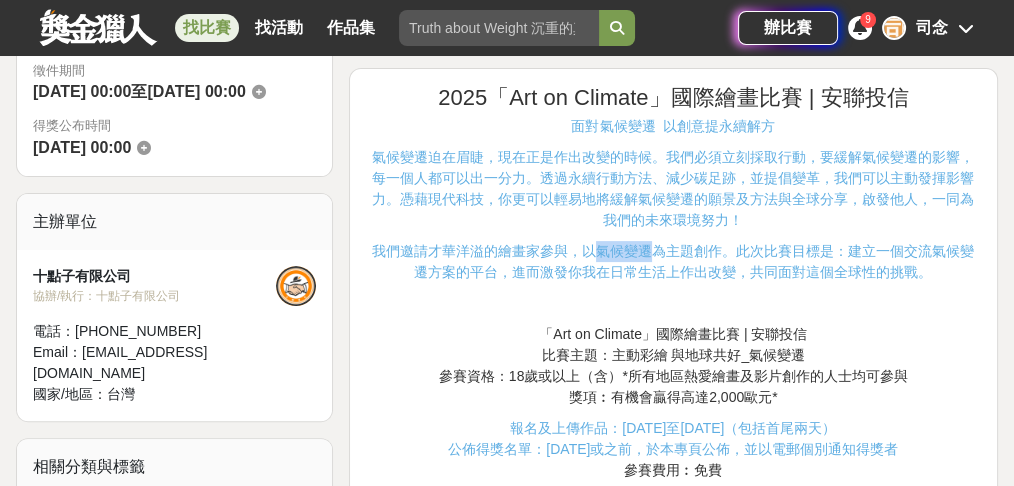 drag, startPoint x: 588, startPoint y: 250, endPoint x: 644, endPoint y: 254, distance: 56.142673 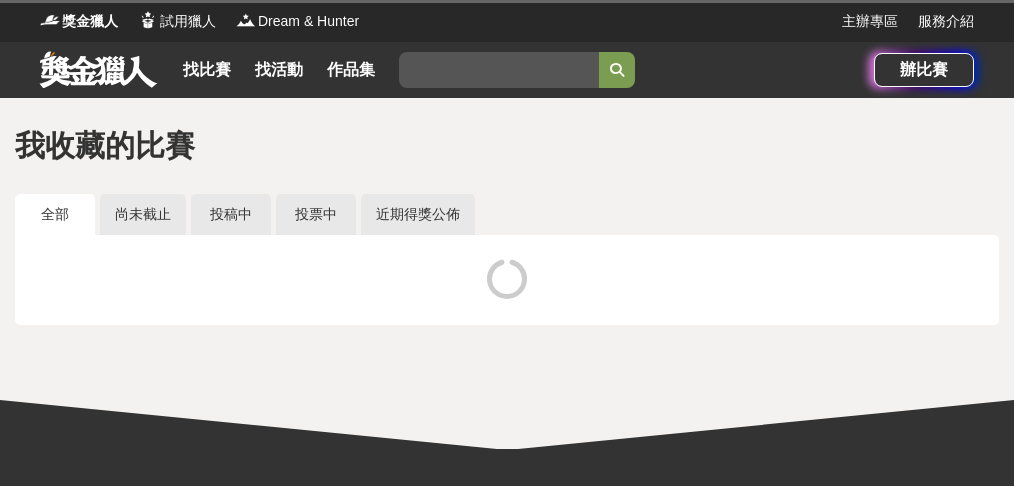 scroll, scrollTop: 0, scrollLeft: 0, axis: both 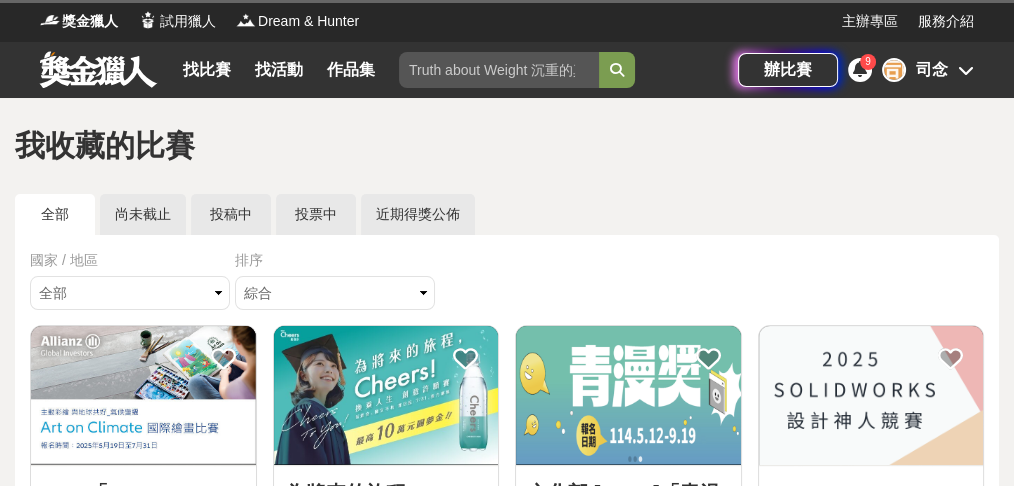 drag, startPoint x: 0, startPoint y: 0, endPoint x: 931, endPoint y: 186, distance: 949.39825 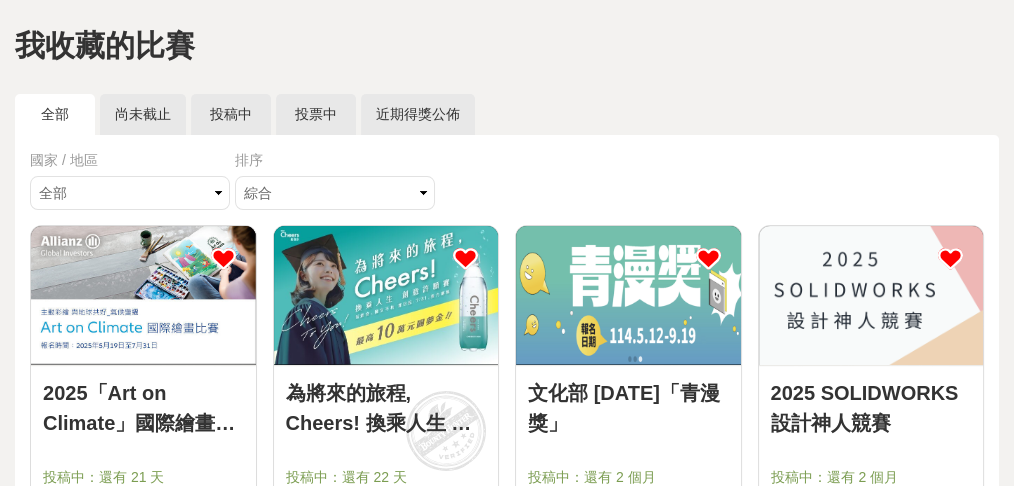 scroll, scrollTop: 133, scrollLeft: 0, axis: vertical 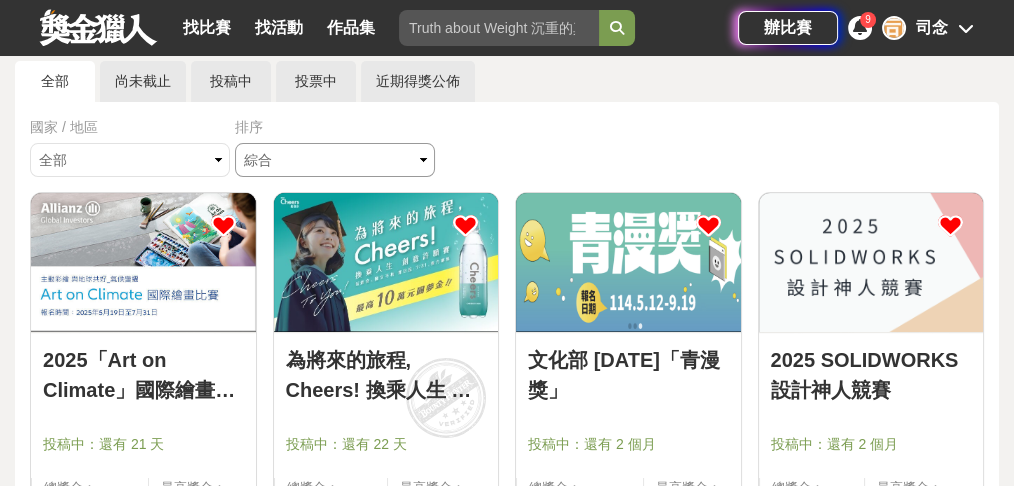 click on "綜合 熱門 獎金 截止 最新" at bounding box center (335, 160) 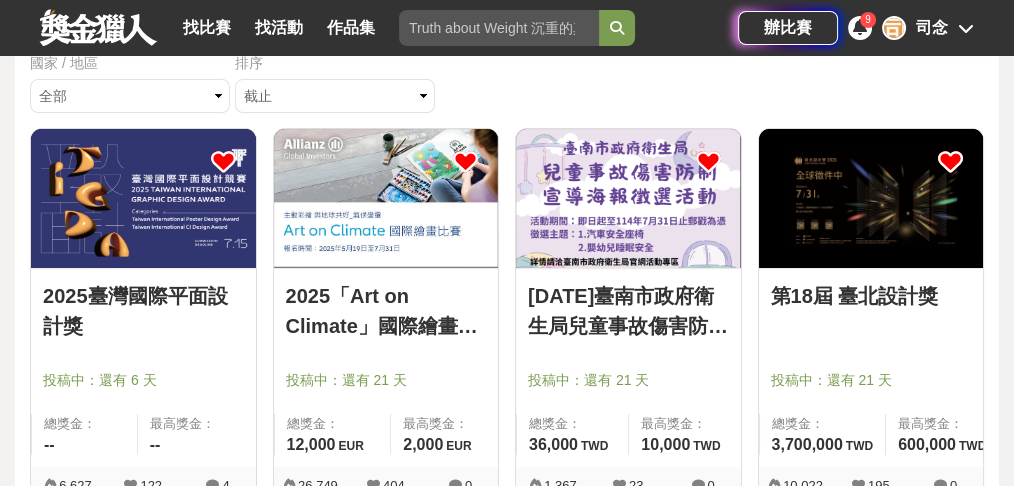 scroll, scrollTop: 200, scrollLeft: 0, axis: vertical 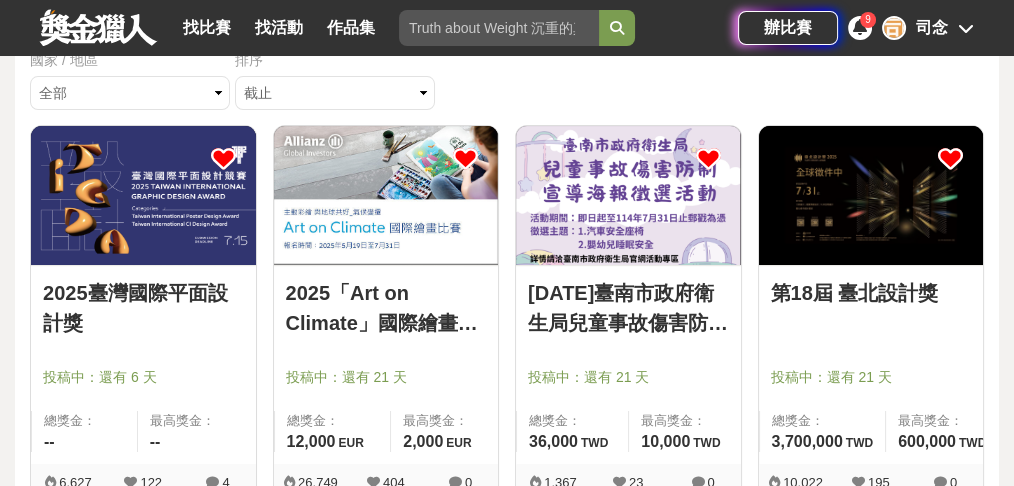 click on "2025「Art on Climate」國際繪畫比賽" at bounding box center (386, 308) 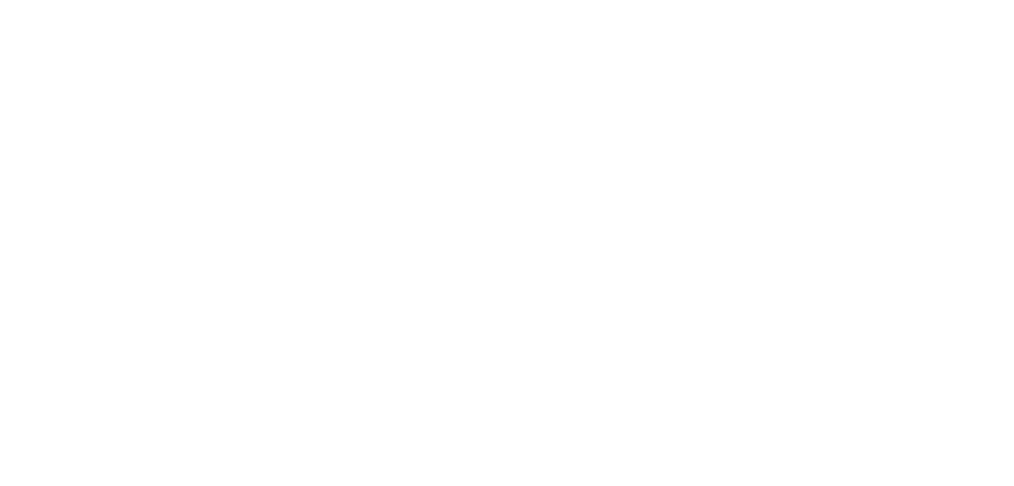 scroll, scrollTop: 0, scrollLeft: 0, axis: both 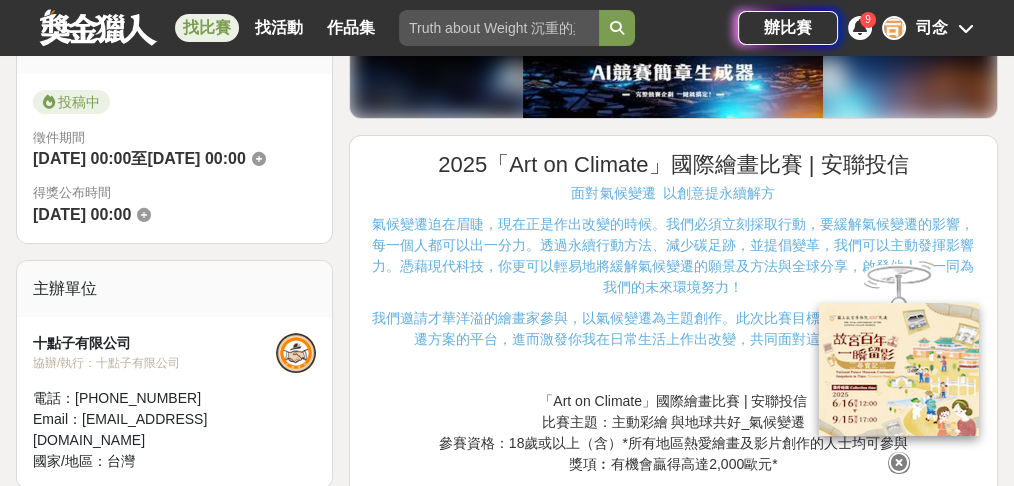 click at bounding box center [899, 463] 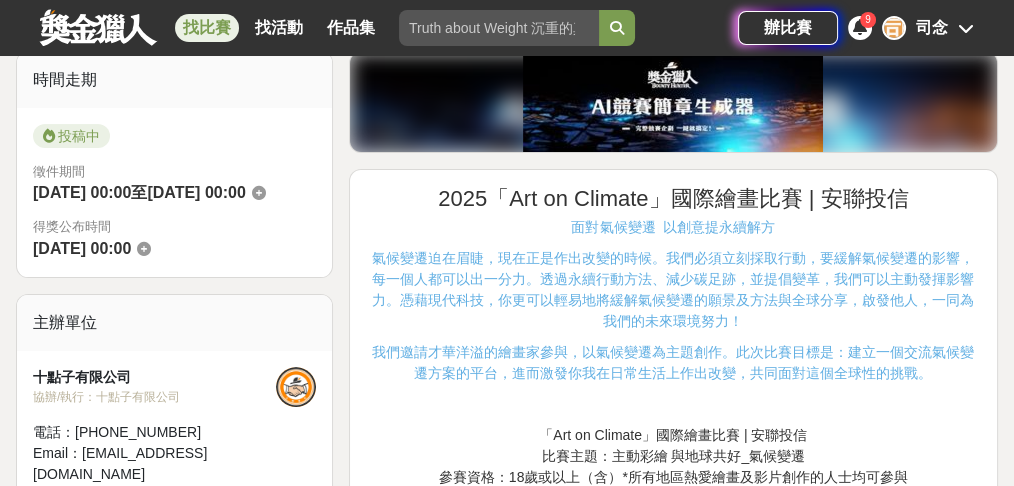 scroll, scrollTop: 333, scrollLeft: 0, axis: vertical 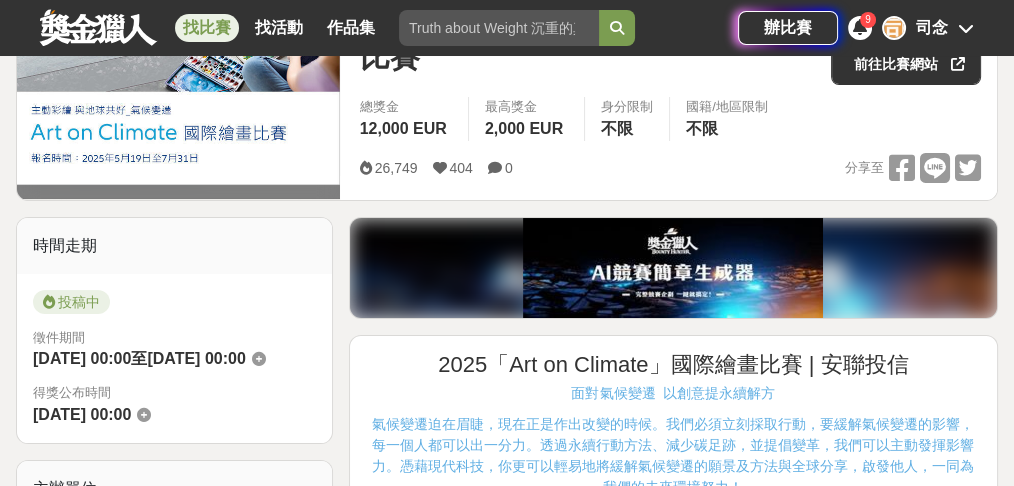 click on "2025「Art on Climate」國際繪畫比賽 | 安聯投信 面對氣候變遷  以創意提永續解方 氣候變遷迫在眉睫，現在正是作出改變的時候。我們必須立刻採取行動，要緩解氣候變遷的影響，每一個人都可以出一分力。透過永續行動方法、減少碳足跡，並提倡變革，我們可以主動發揮影響力。憑藉現代科技，你更可以輕易地將緩解氣候變遷的願景及方法與全球分享，啟發他人，一同為我們的未來環境努力！ 我們邀請才華洋溢的繪畫家參與，以氣候變遷為主題創作。此次比賽目標是：建立一個交流氣候變遷方案的平台，進而激發你我在日常生活上作出改變，共同面對這個全球性的挑戰。   「Art on Climate」國際繪畫比賽 | 安聯投信 比賽主題：主動彩繪 與地球共好_氣候變遷 參賽資格：18歲或以上（含）*所有地區熱愛繪畫及影片創作的人士均可參與 獎項︰有機會贏得高達2,000歐元*" at bounding box center (673, 1898) 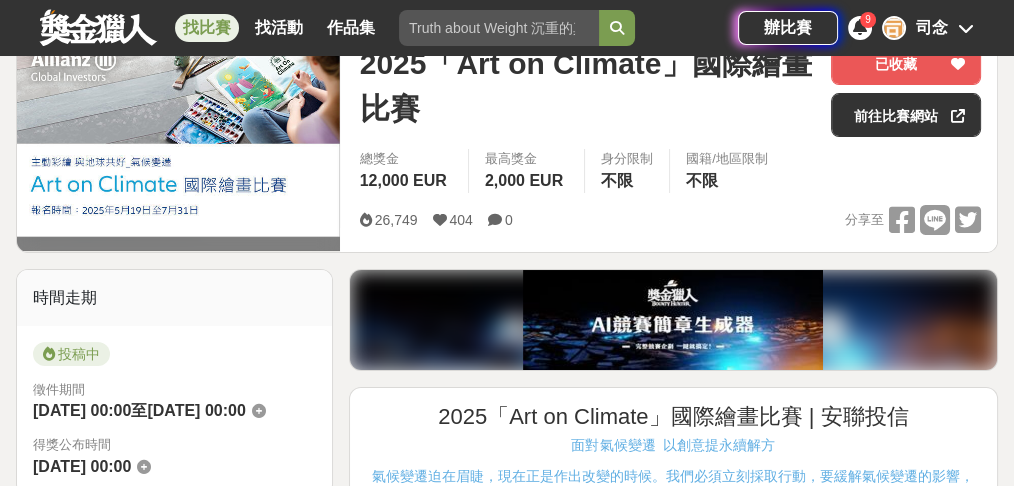 scroll, scrollTop: 133, scrollLeft: 0, axis: vertical 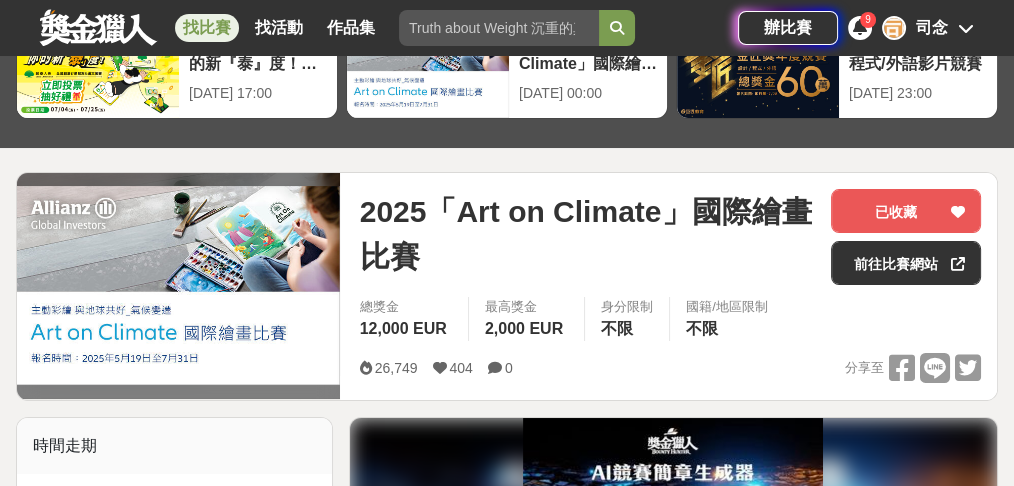 click on "2025「Art on Climate」國際繪畫比賽" at bounding box center [587, 234] 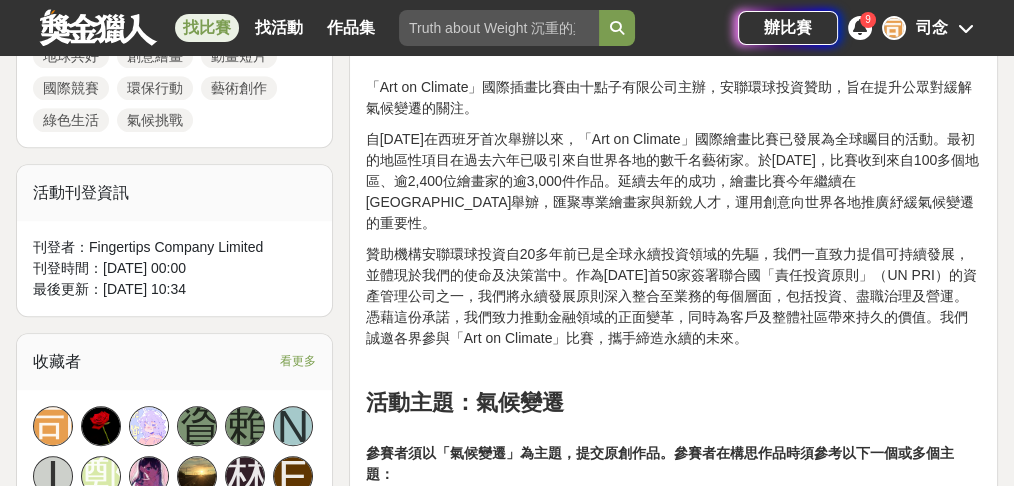 scroll, scrollTop: 1266, scrollLeft: 0, axis: vertical 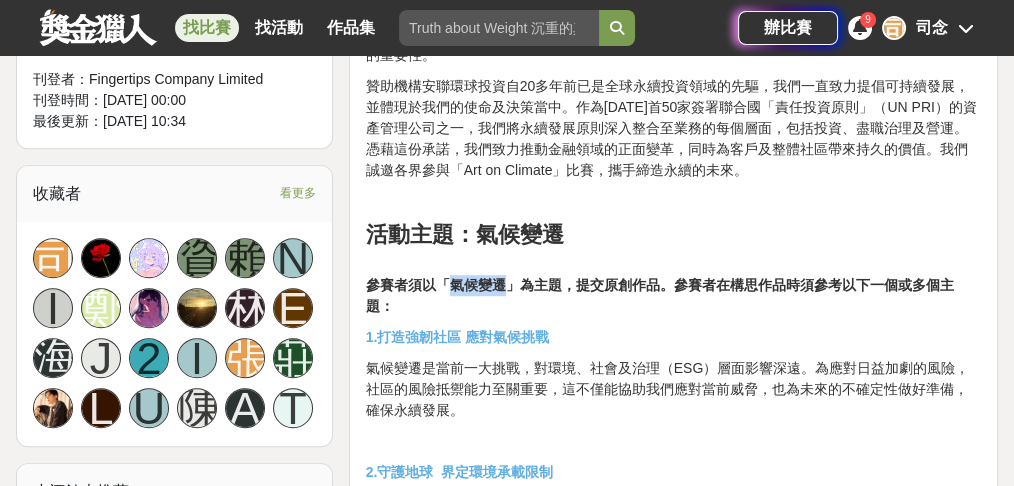 drag, startPoint x: 453, startPoint y: 263, endPoint x: 510, endPoint y: 265, distance: 57.035076 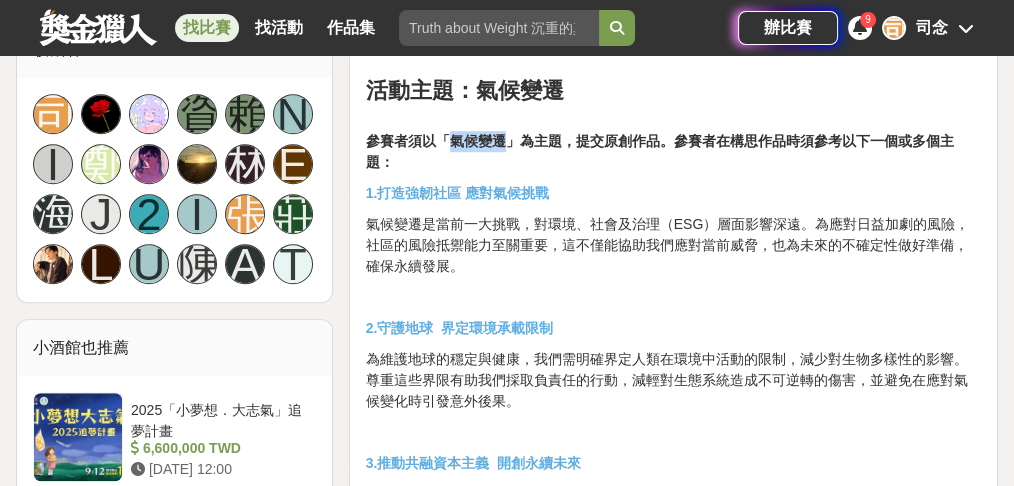 scroll, scrollTop: 1400, scrollLeft: 0, axis: vertical 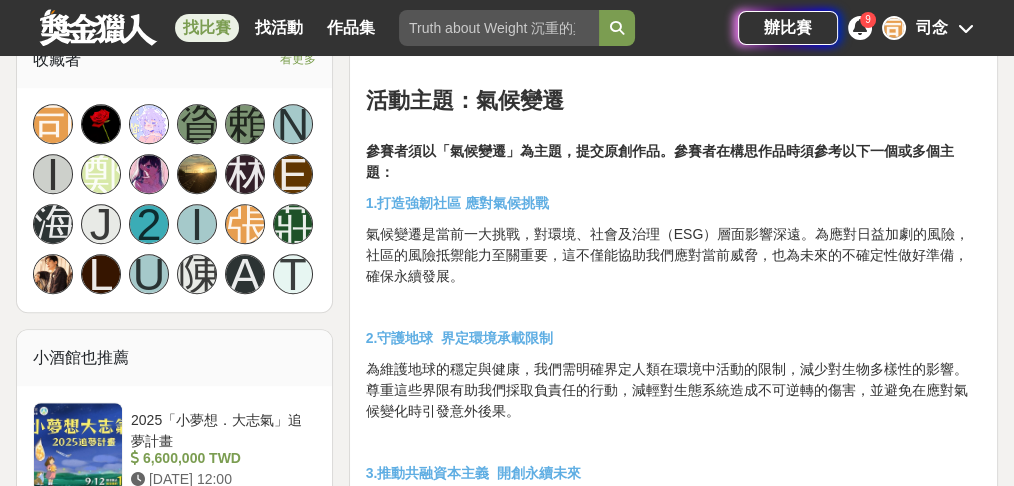click on "2.守護地球  界定環境承載限制" at bounding box center (673, 338) 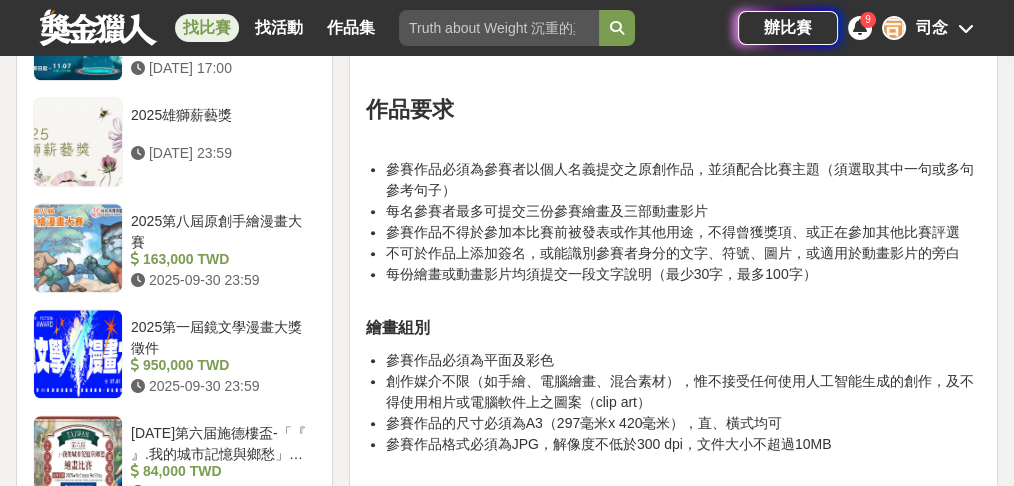 scroll, scrollTop: 2133, scrollLeft: 0, axis: vertical 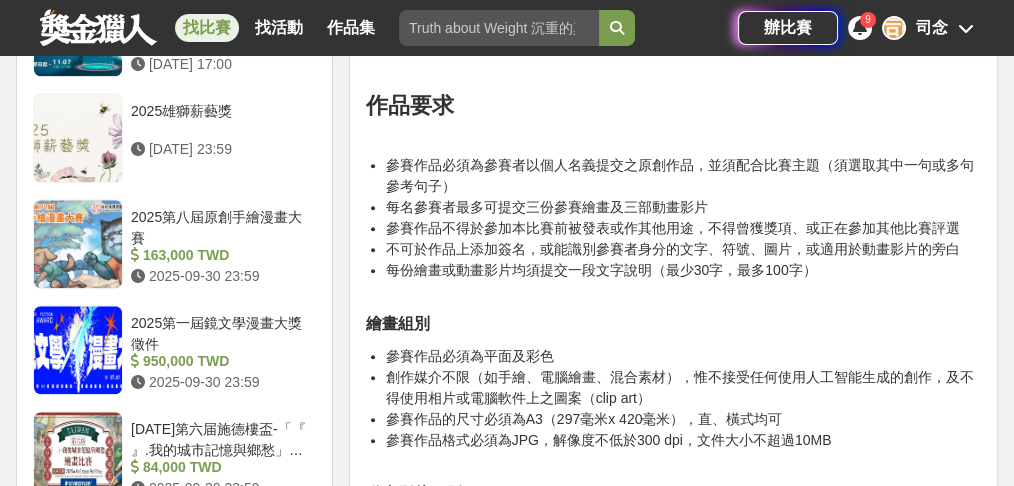 drag, startPoint x: 600, startPoint y: 171, endPoint x: 568, endPoint y: 161, distance: 33.526108 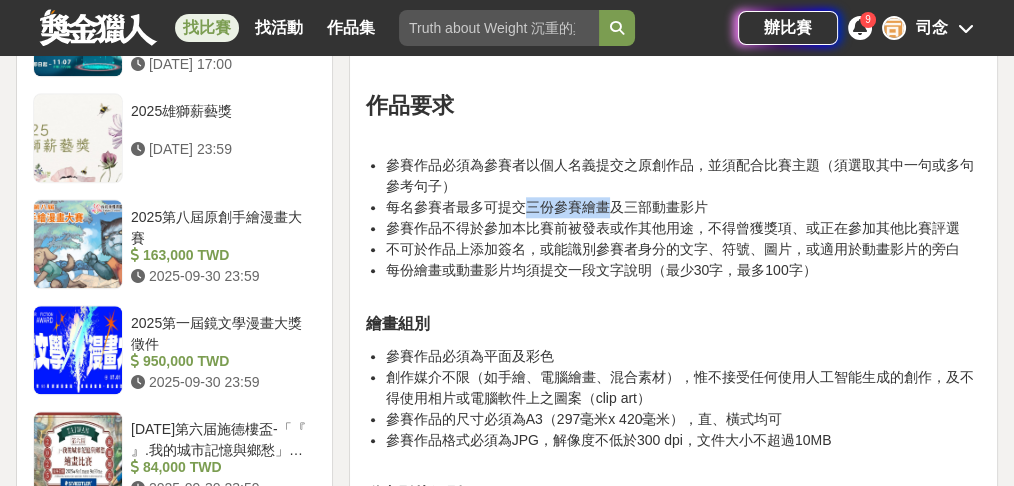 drag, startPoint x: 529, startPoint y: 162, endPoint x: 612, endPoint y: 164, distance: 83.02409 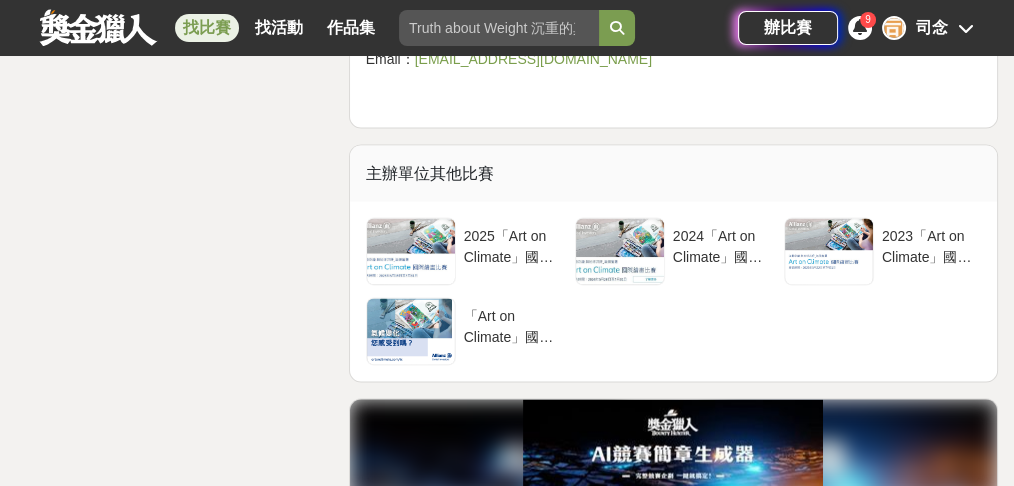 scroll, scrollTop: 4066, scrollLeft: 0, axis: vertical 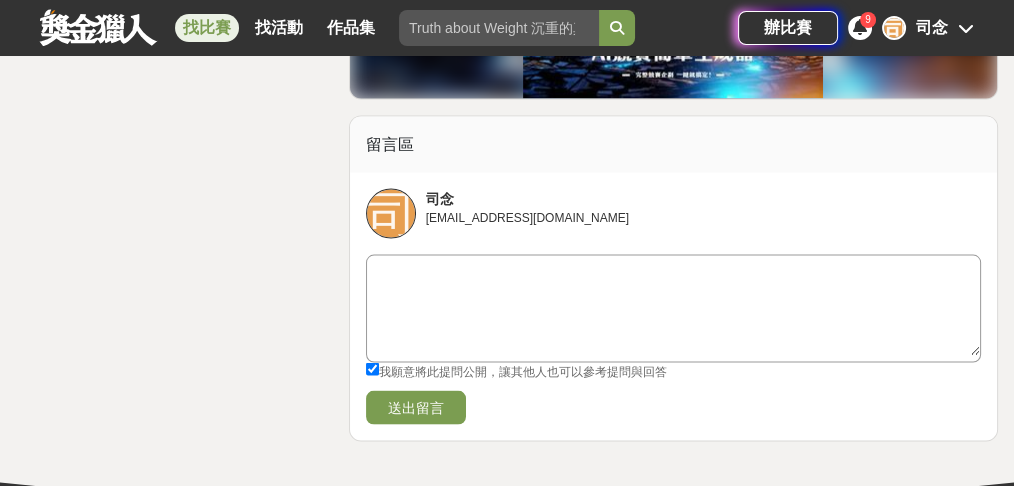 click at bounding box center [673, 306] 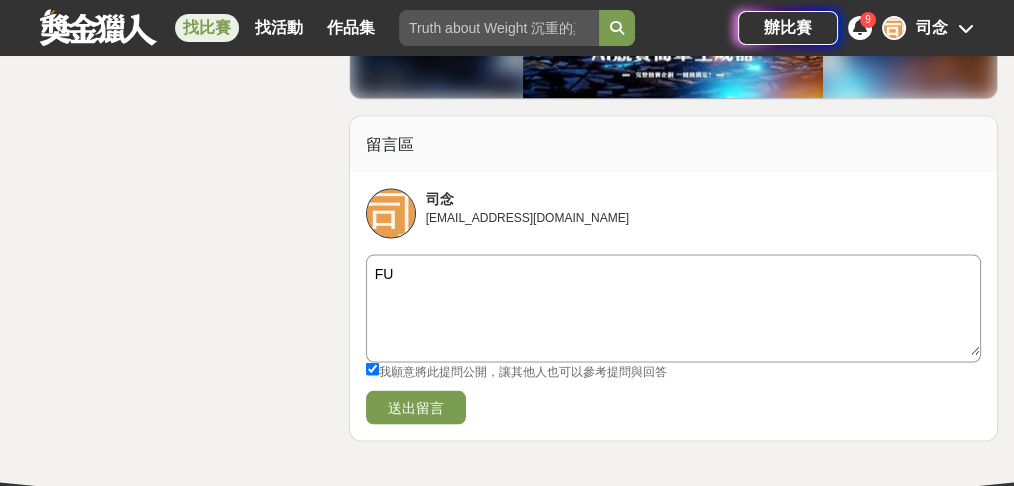 type on "F" 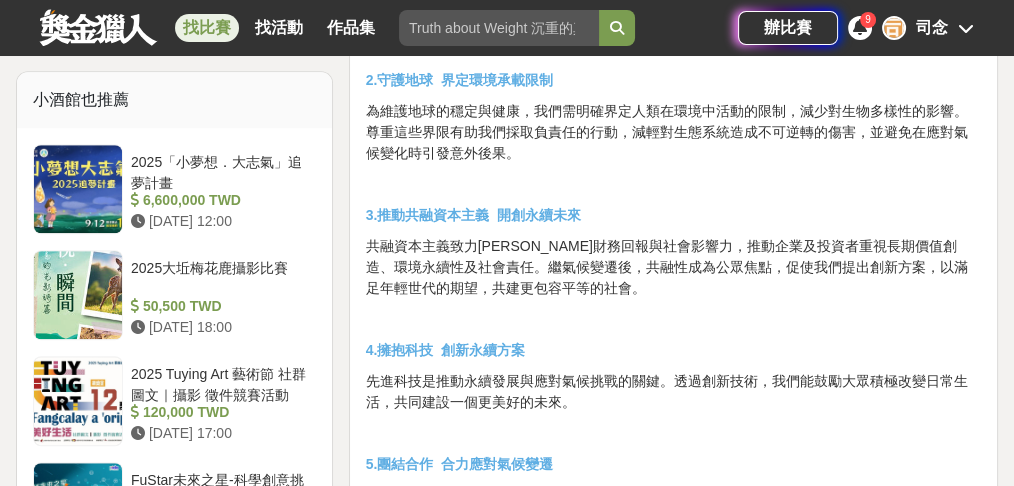 scroll, scrollTop: 1666, scrollLeft: 0, axis: vertical 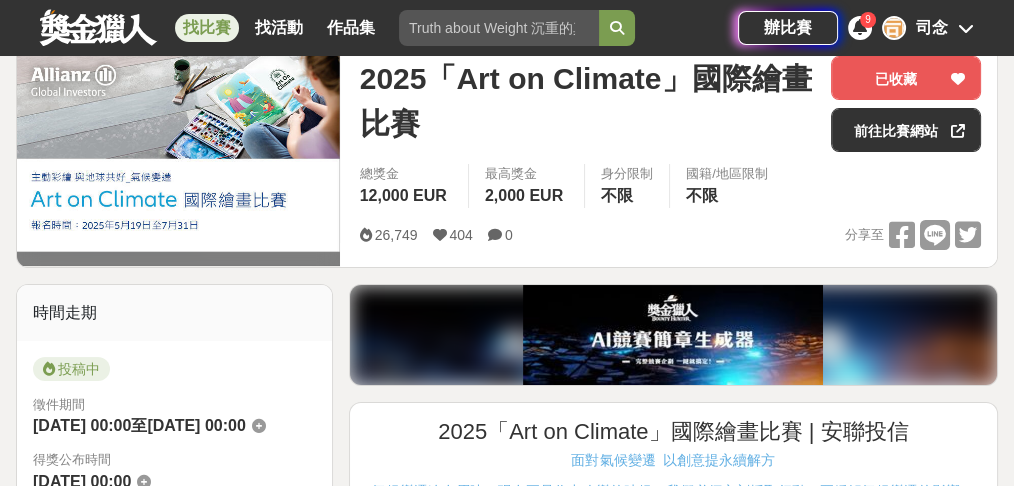 type on "請問創作媒" 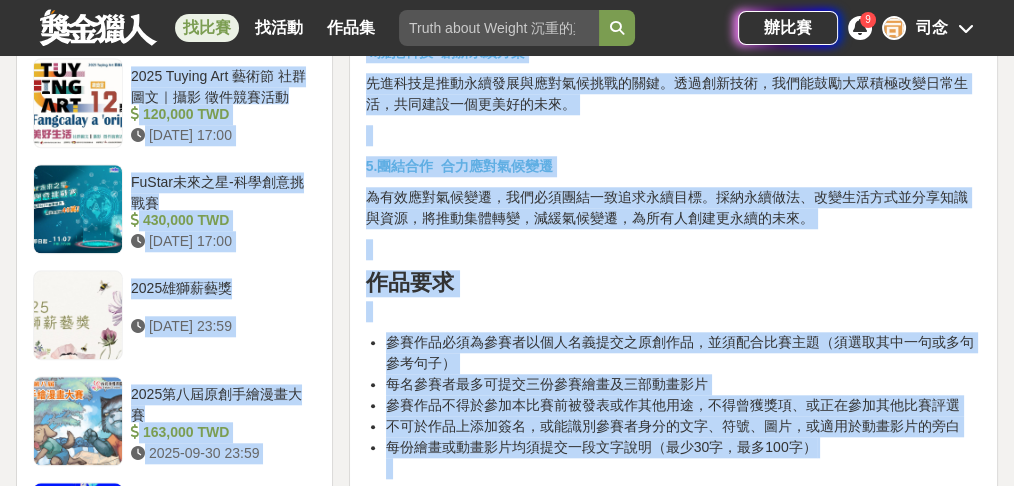 drag, startPoint x: 364, startPoint y: 72, endPoint x: 425, endPoint y: 112, distance: 72.94518 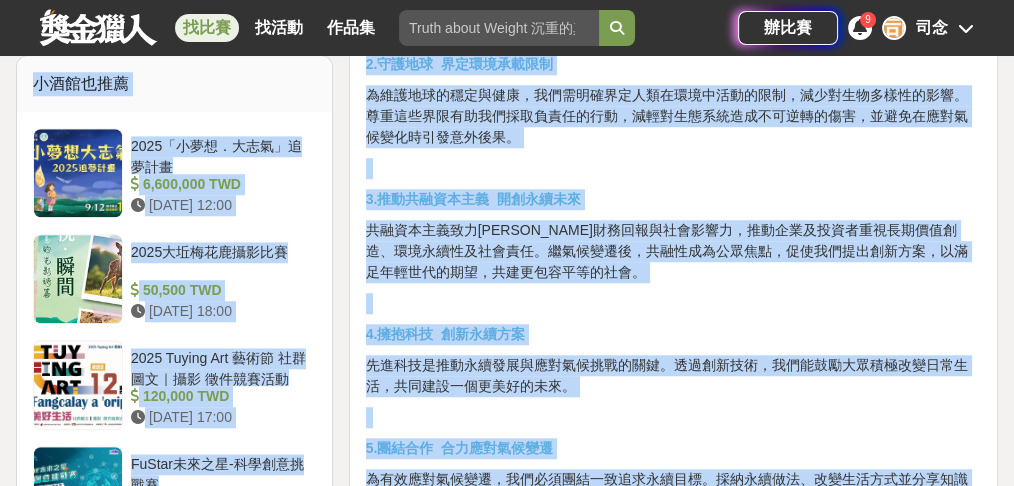 click at bounding box center (673, 303) 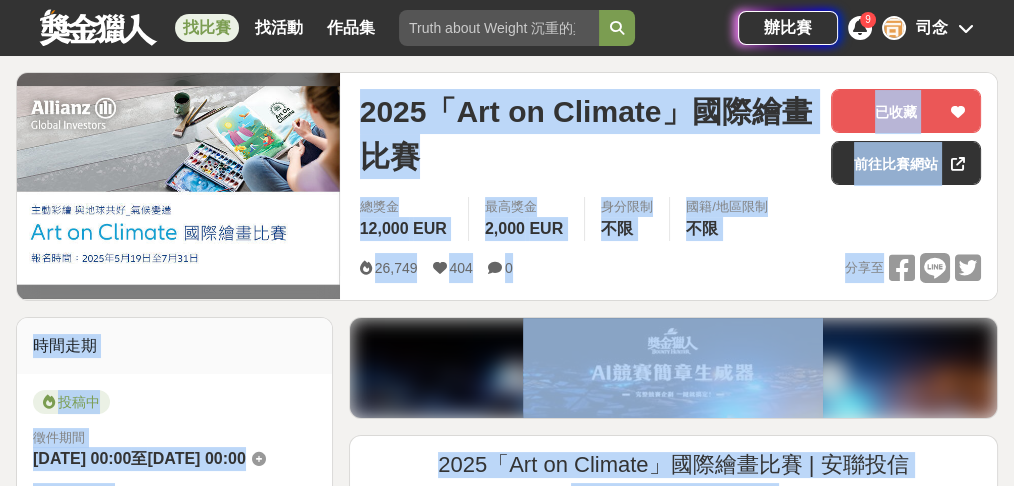 scroll, scrollTop: 7, scrollLeft: 0, axis: vertical 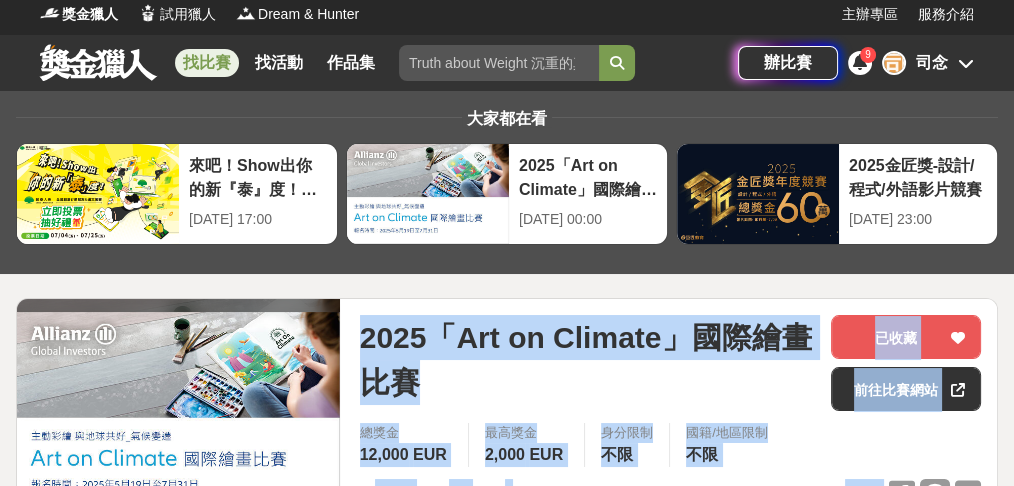 click on "2025「Art on Climate」國際繪畫比賽" at bounding box center [587, 360] 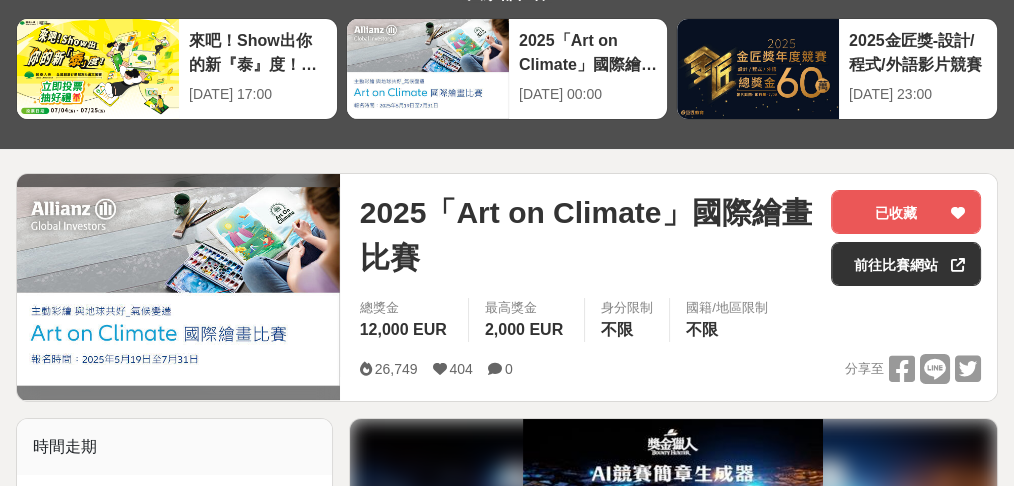 scroll, scrollTop: 140, scrollLeft: 0, axis: vertical 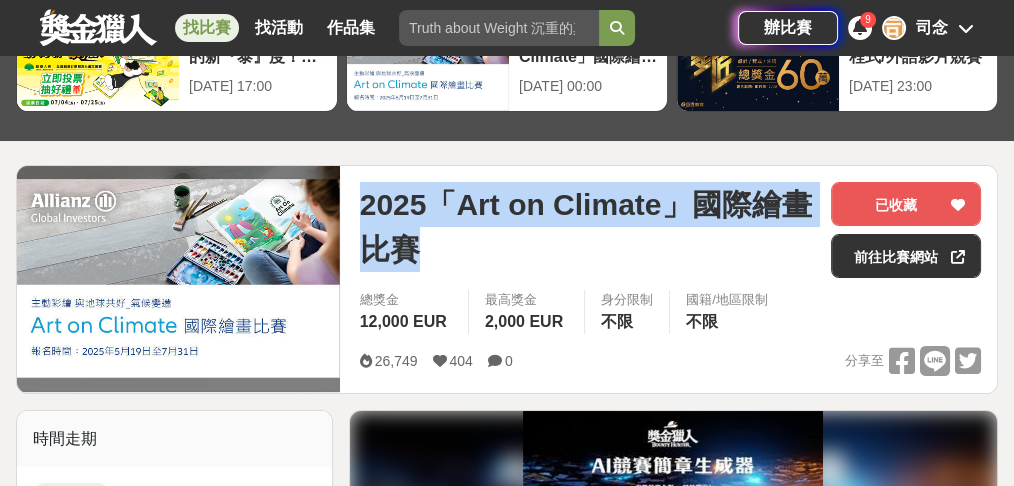 drag, startPoint x: 354, startPoint y: 207, endPoint x: 477, endPoint y: 265, distance: 135.98897 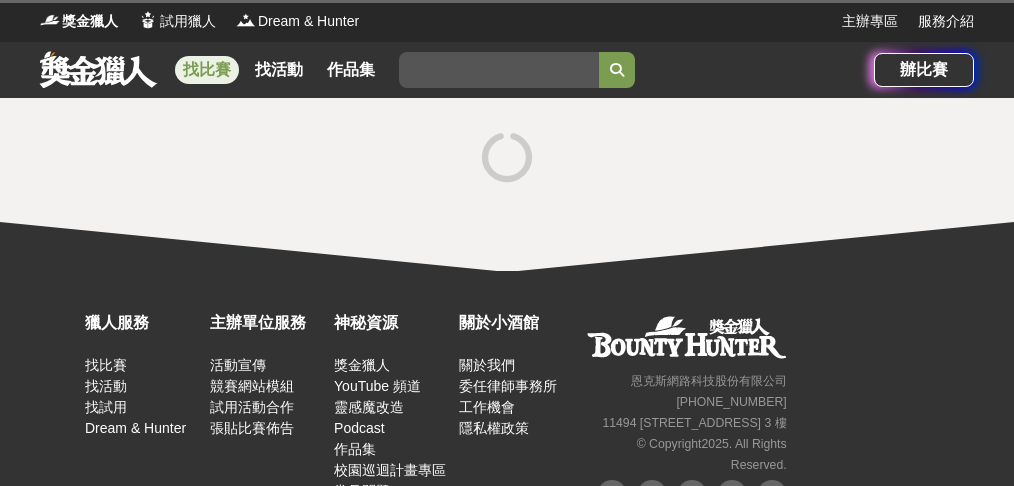 scroll, scrollTop: 0, scrollLeft: 0, axis: both 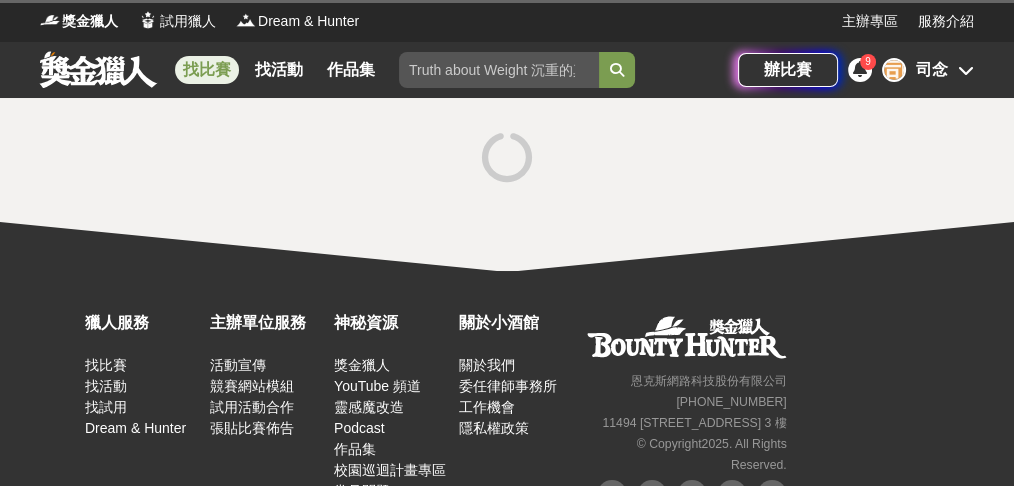 drag, startPoint x: 0, startPoint y: 132, endPoint x: 531, endPoint y: 12, distance: 544.3905 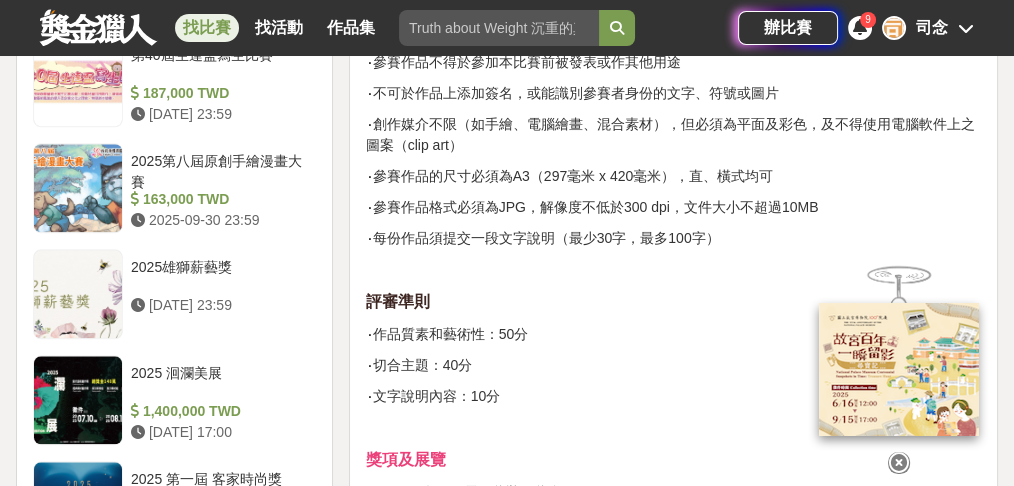 scroll, scrollTop: 2200, scrollLeft: 0, axis: vertical 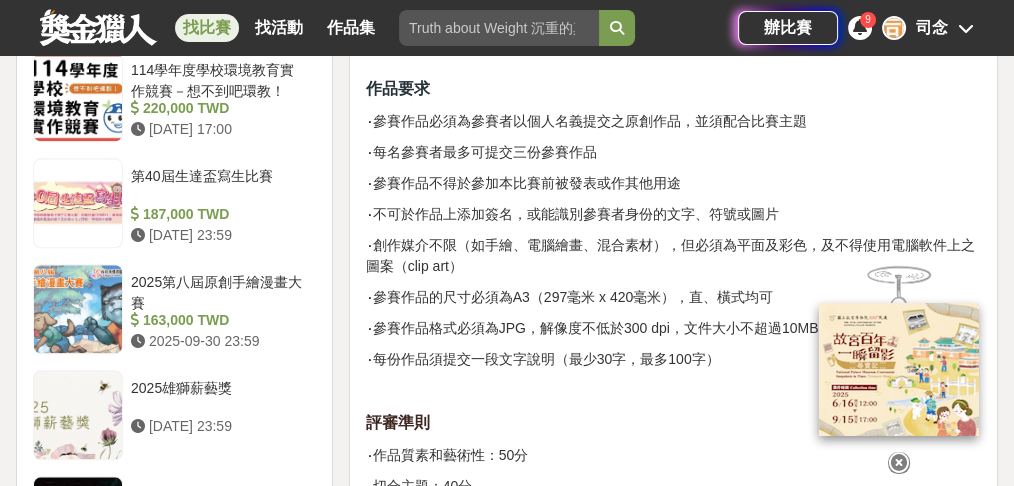 click at bounding box center [899, 463] 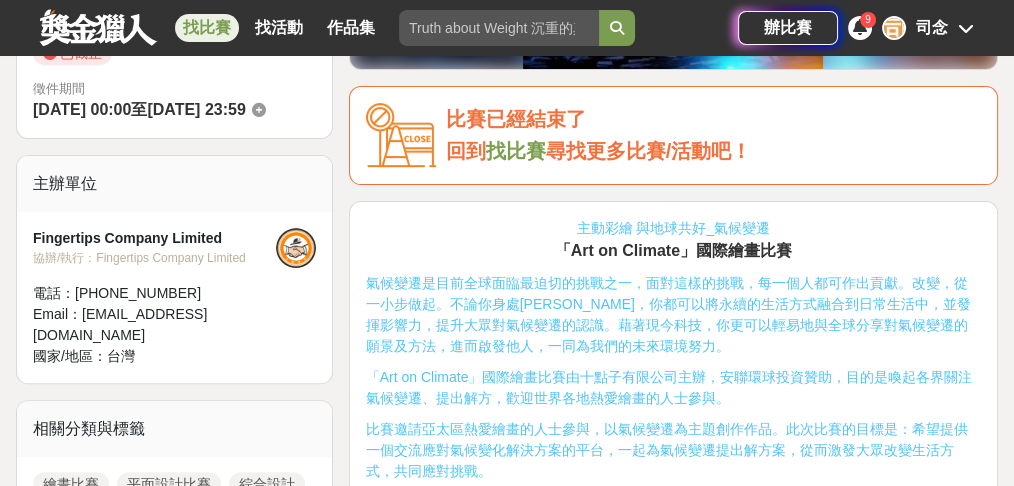 scroll, scrollTop: 133, scrollLeft: 0, axis: vertical 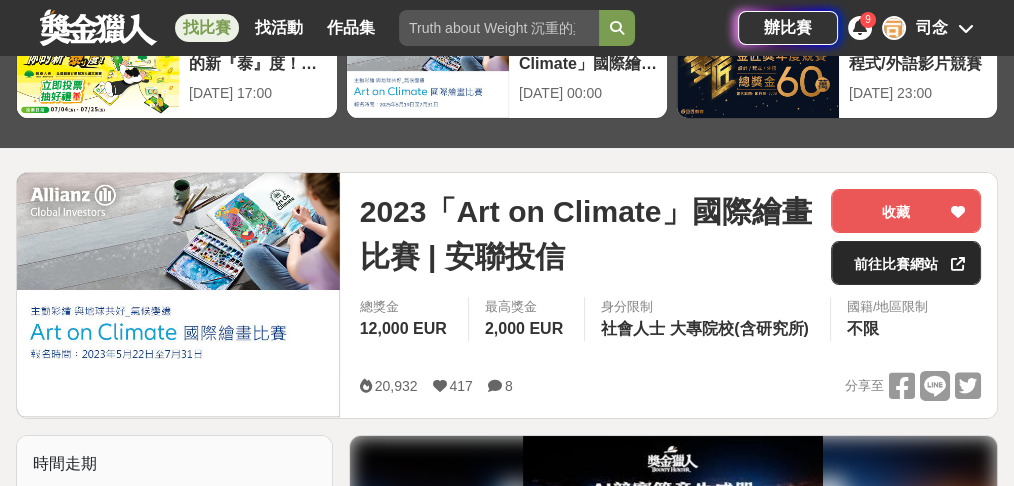 click on "前往比賽網站" at bounding box center (906, 263) 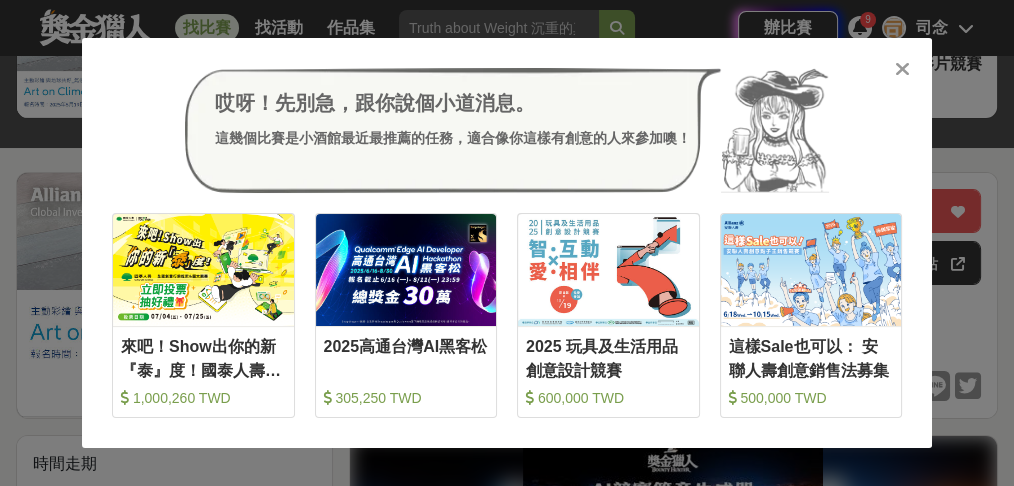 click on "哎呀！先別急，跟你說個小道消息。 這幾個比賽是小酒館最近最推薦的任務，適合像你這樣有創意的人來參加噢！   收藏 來吧！Show出你的新『泰』度！國泰人壽全國創意行銷提案&圖文競賽   1,000,260 TWD   收藏 2025高通台灣AI黑客松   305,250 TWD   收藏 2025 玩具及生活用品創意設計競賽   600,000 TWD   收藏 這樣Sale也可以： 安聯人壽創意銷售法募集   500,000 TWD" at bounding box center (507, 243) 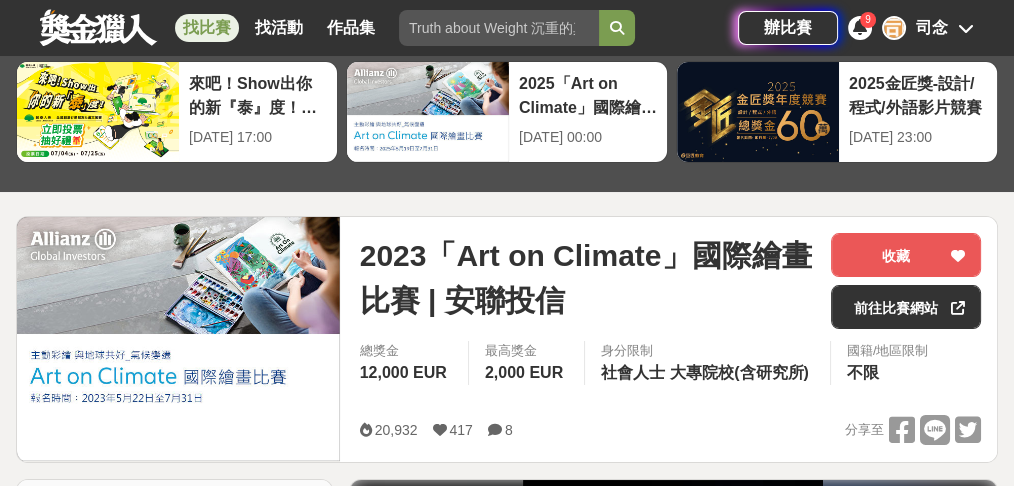 scroll, scrollTop: 0, scrollLeft: 0, axis: both 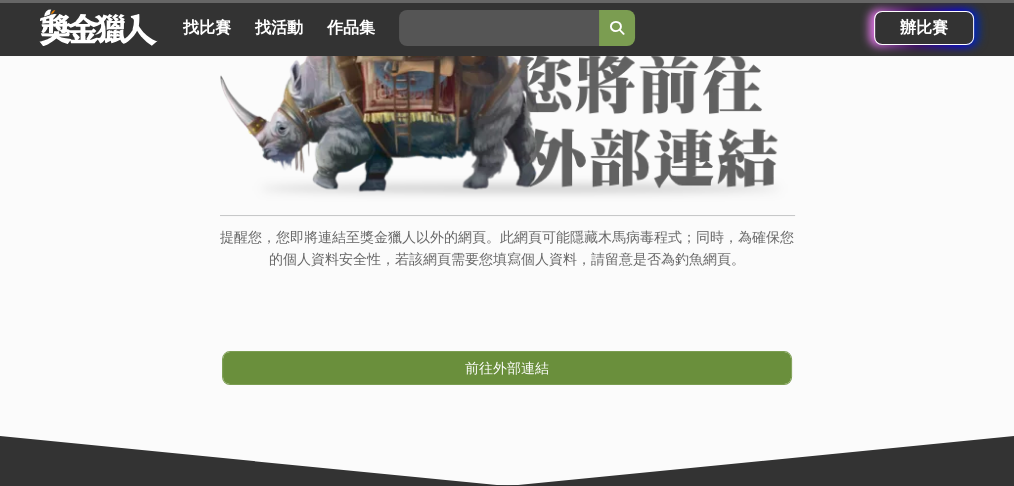 click on "前往外部連結" at bounding box center (507, 368) 